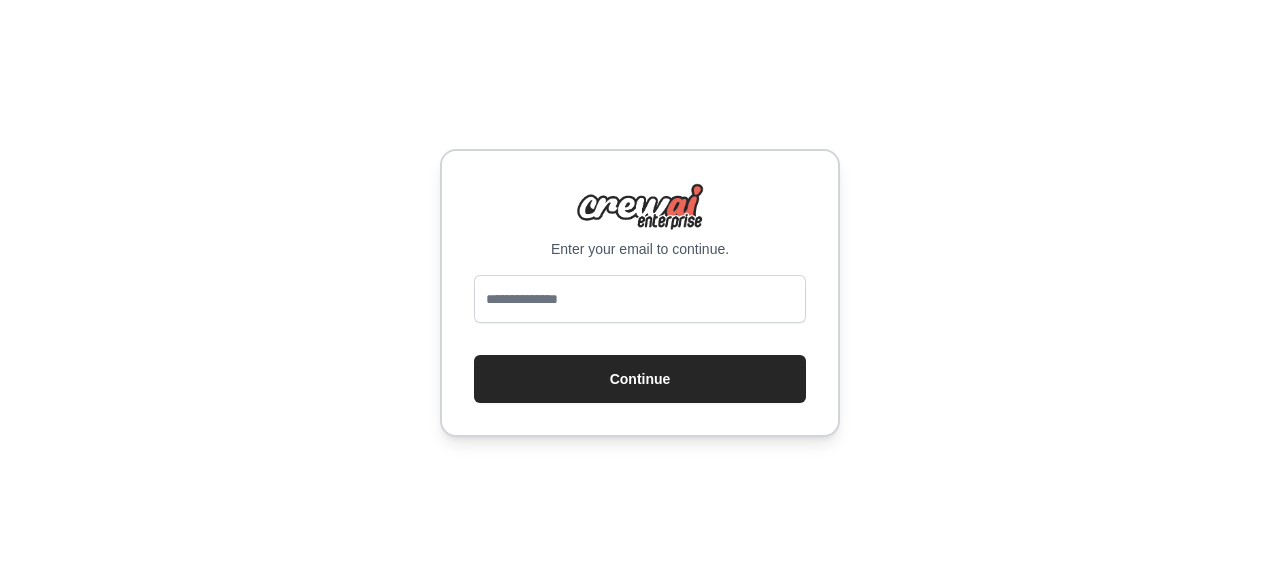 scroll, scrollTop: 0, scrollLeft: 0, axis: both 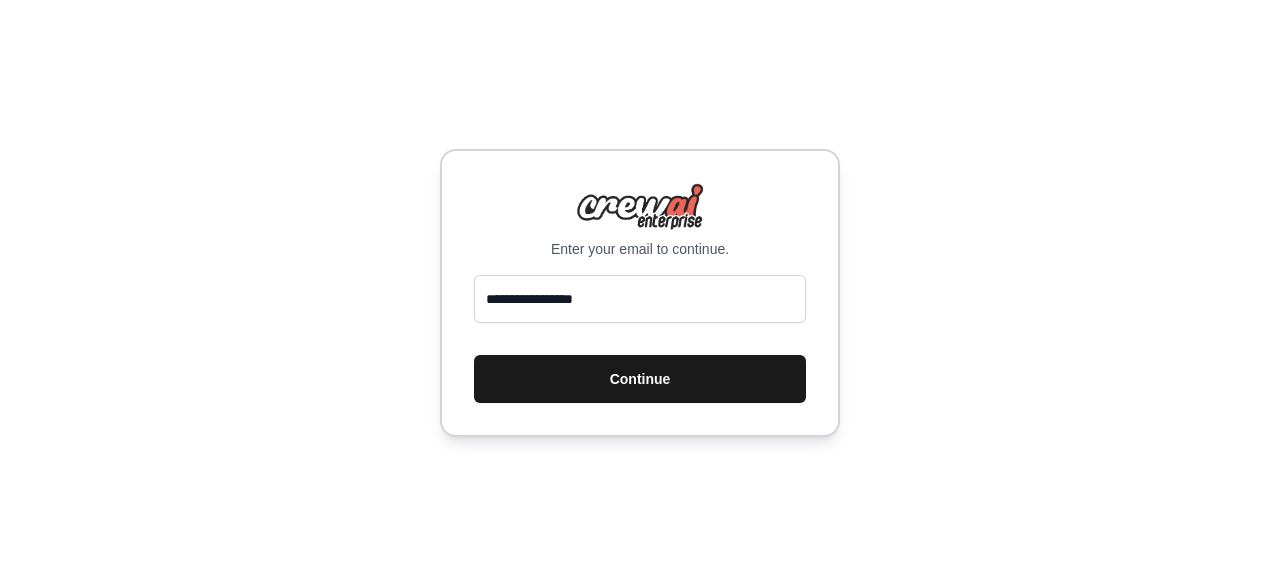 type on "**********" 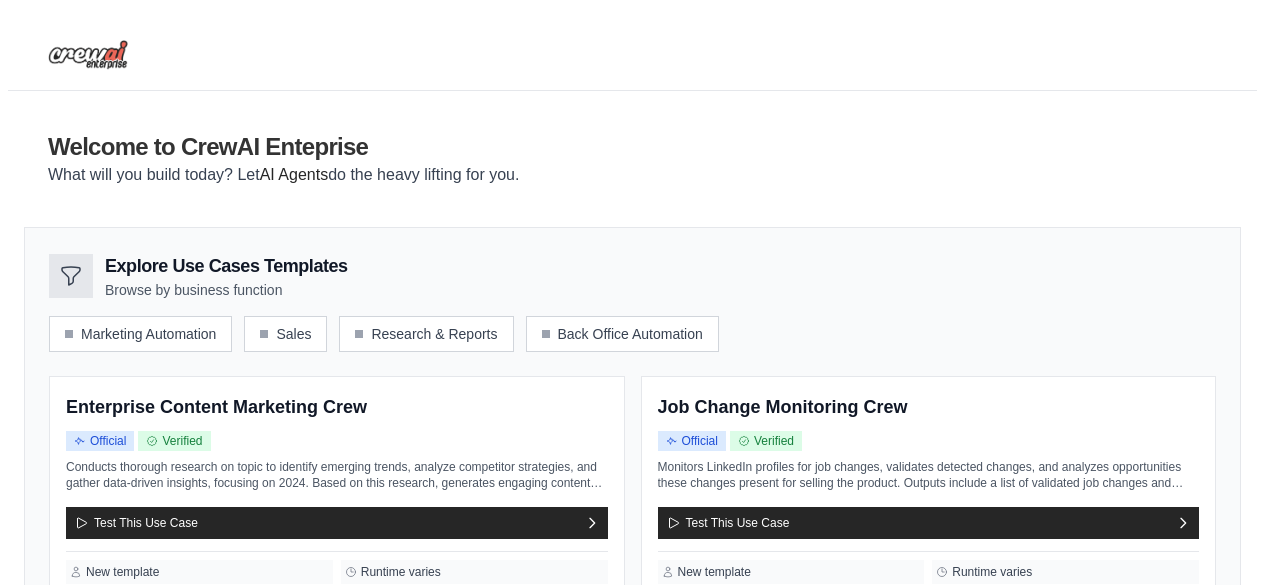 scroll, scrollTop: 0, scrollLeft: 0, axis: both 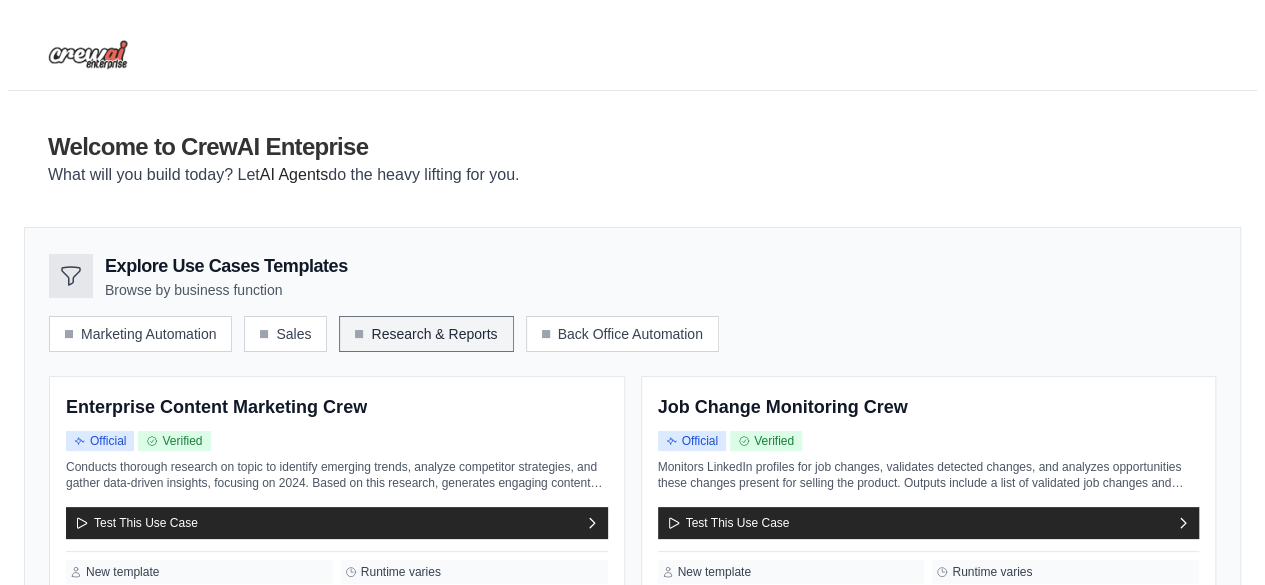 click on "Research & Reports" at bounding box center [426, 334] 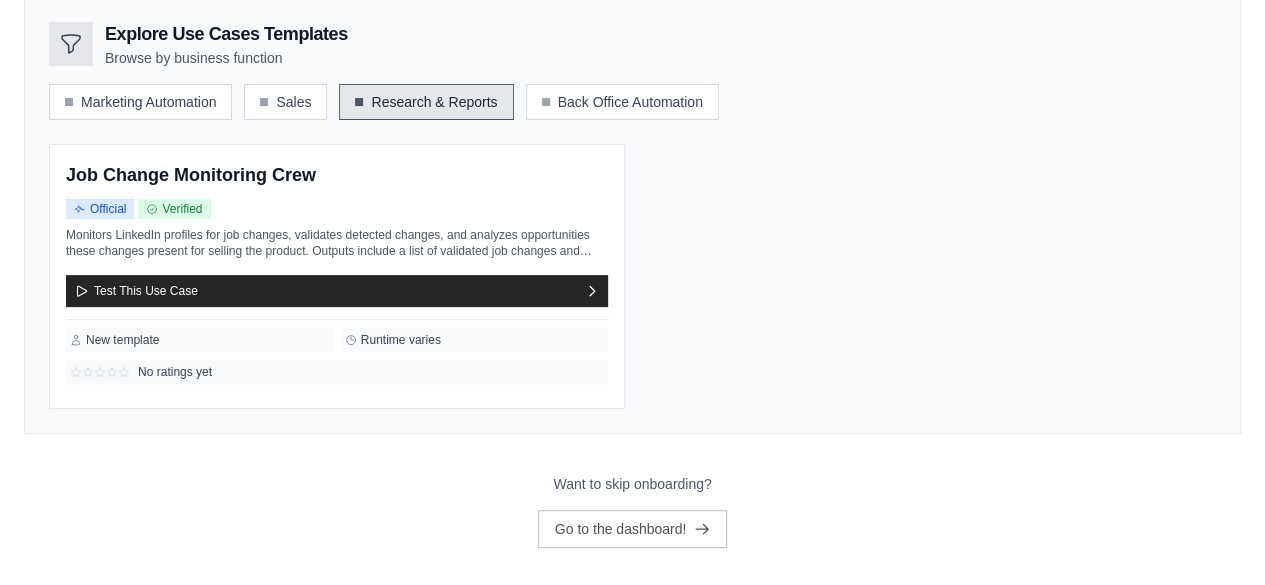 scroll, scrollTop: 236, scrollLeft: 0, axis: vertical 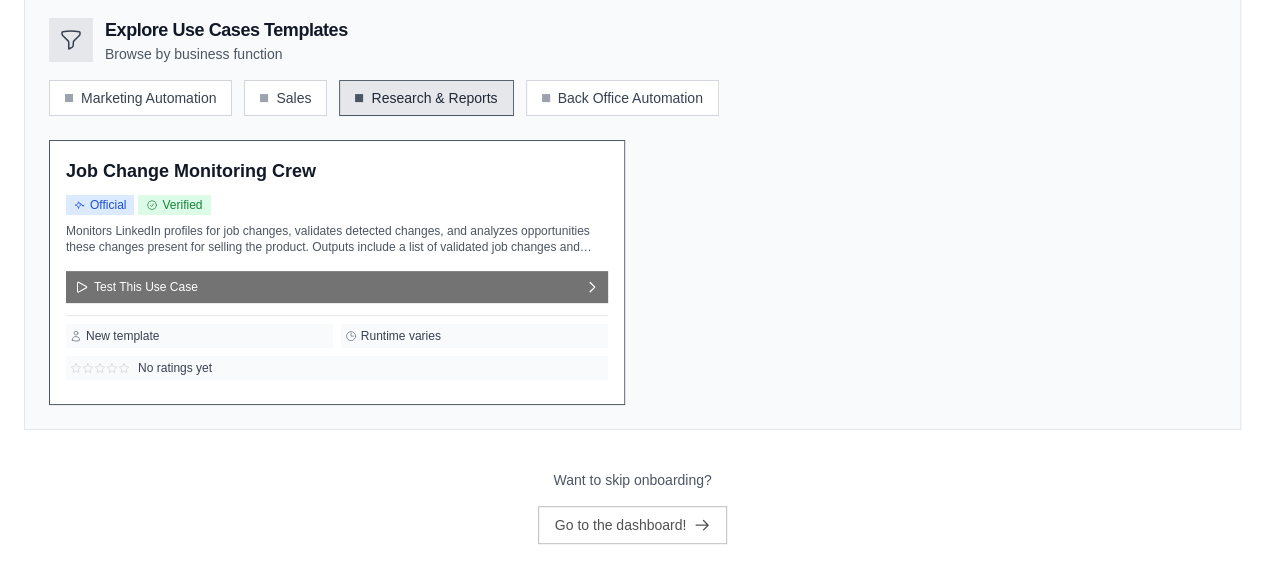 click on "Test This Use Case" at bounding box center [337, 287] 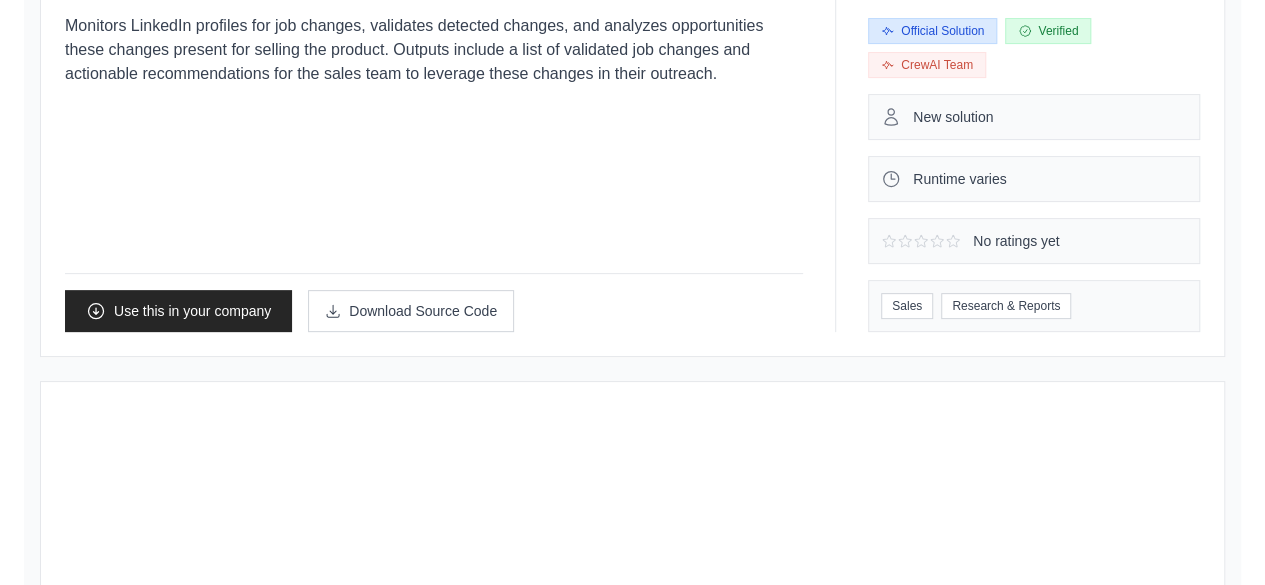 scroll, scrollTop: 0, scrollLeft: 0, axis: both 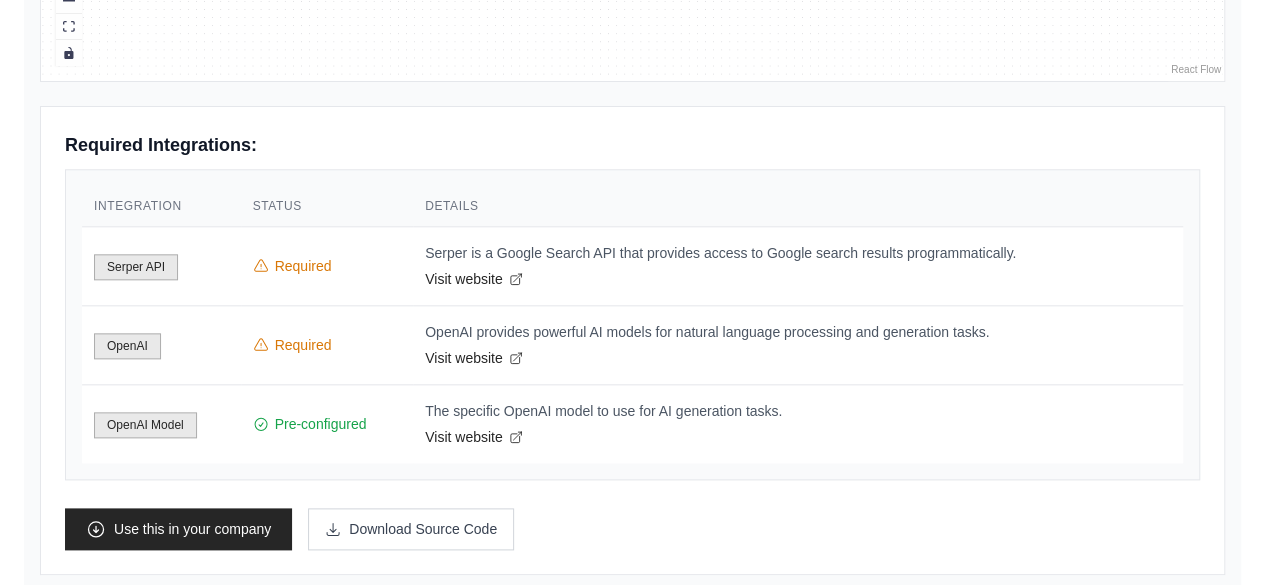 click on "OpenAI provides powerful AI models for natural language processing and generation tasks." at bounding box center (798, 332) 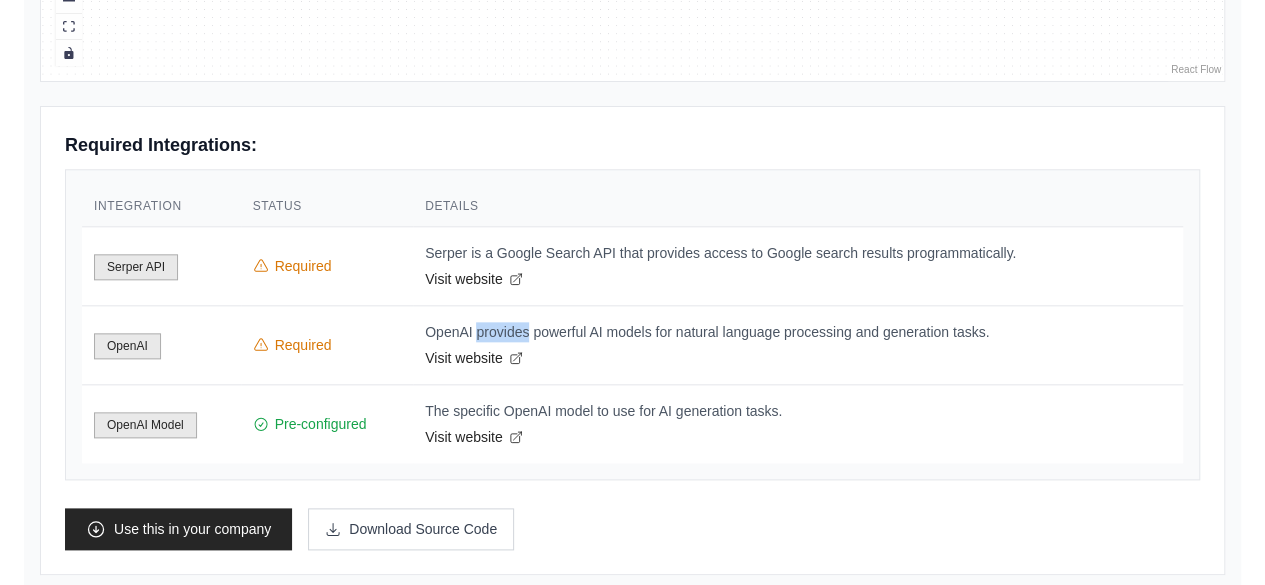 click on "OpenAI provides powerful AI models for natural language processing and generation tasks." at bounding box center (798, 332) 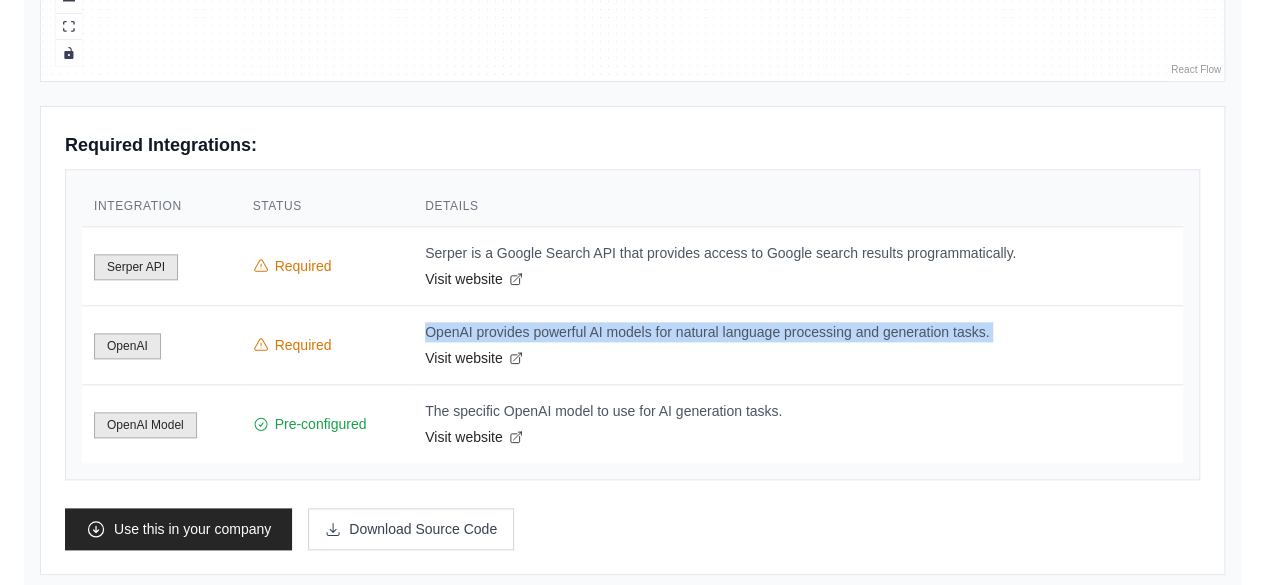 click on "OpenAI provides powerful AI models for natural language processing and generation tasks." at bounding box center (798, 332) 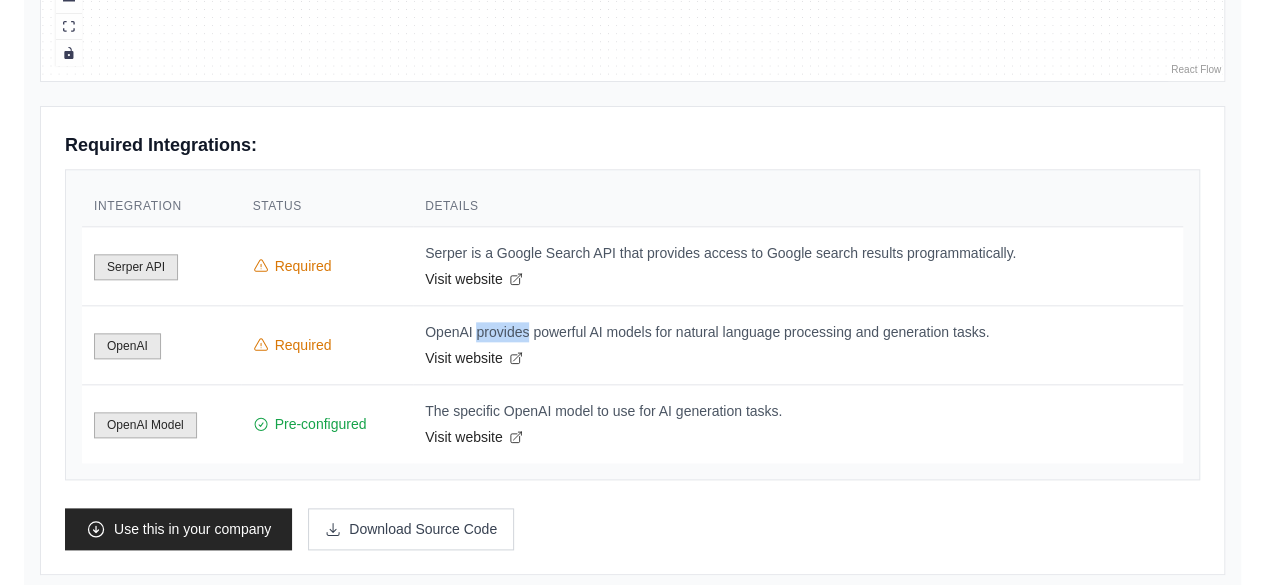 click on "OpenAI provides powerful AI models for natural language processing and generation tasks." at bounding box center (798, 332) 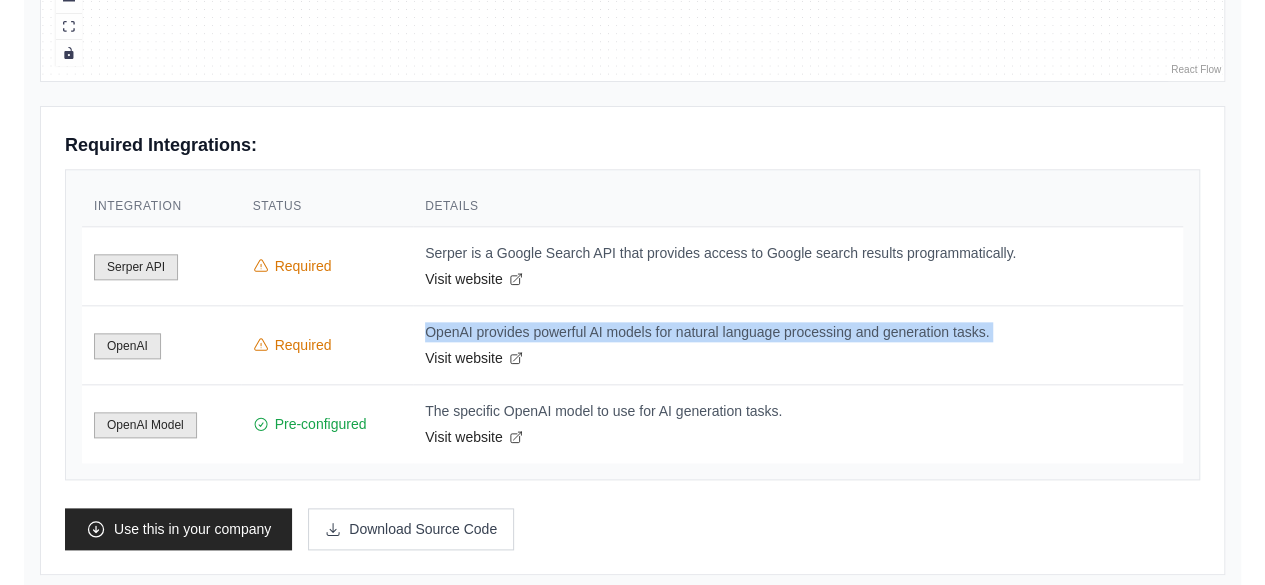 click on "OpenAI provides powerful AI models for natural language processing and generation tasks." at bounding box center [798, 332] 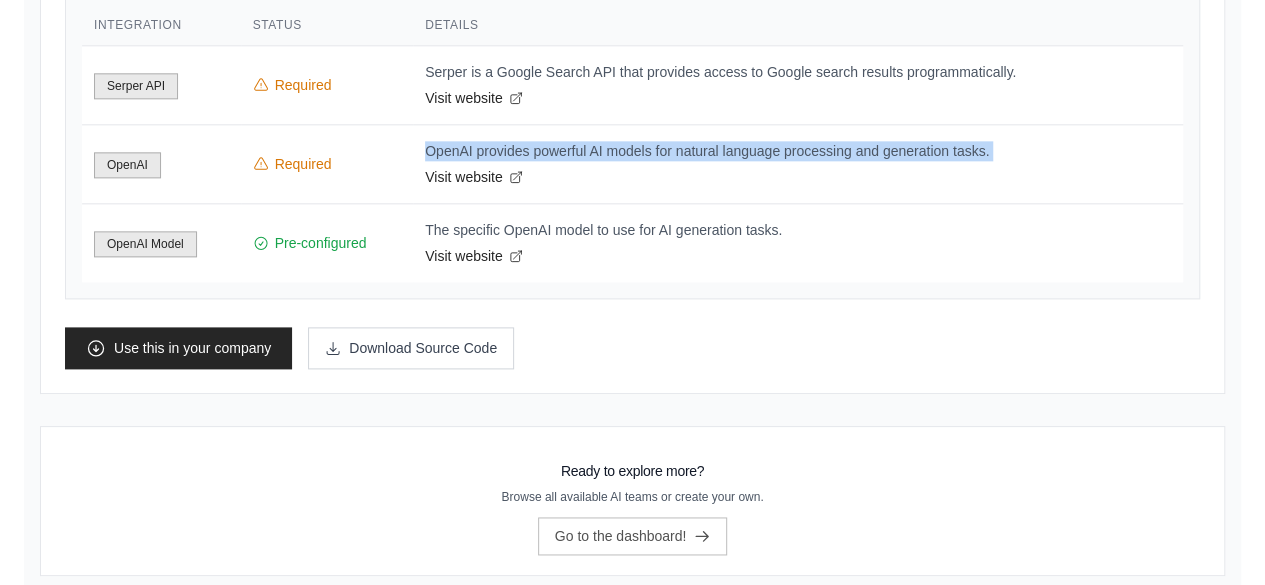 scroll, scrollTop: 1203, scrollLeft: 0, axis: vertical 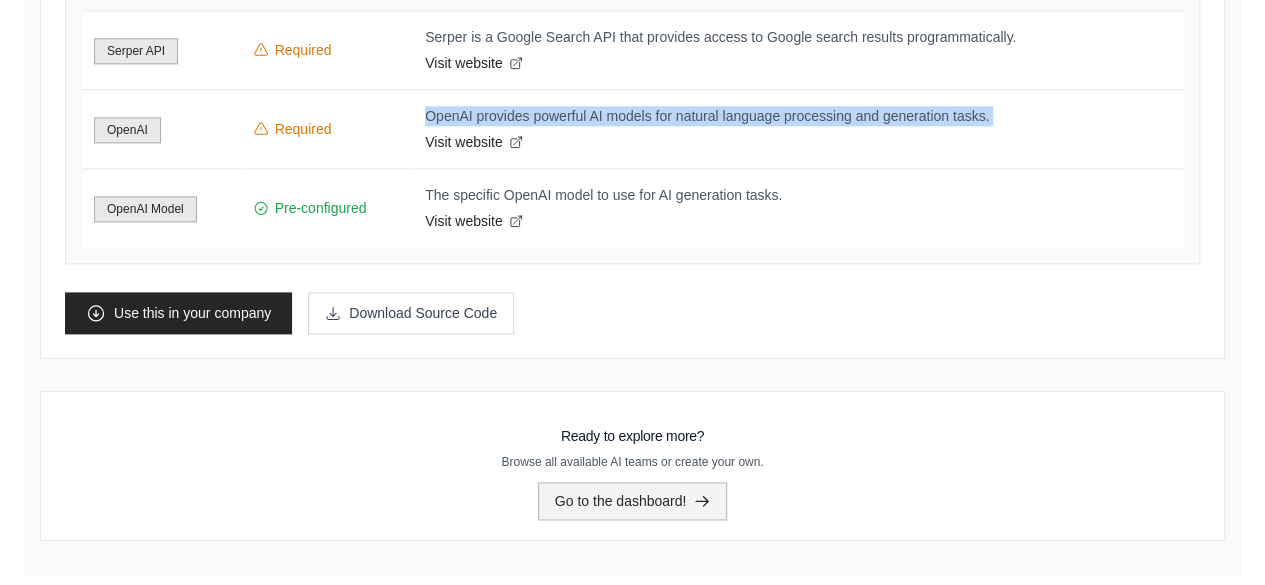 click on "Go to the dashboard!" at bounding box center (633, 501) 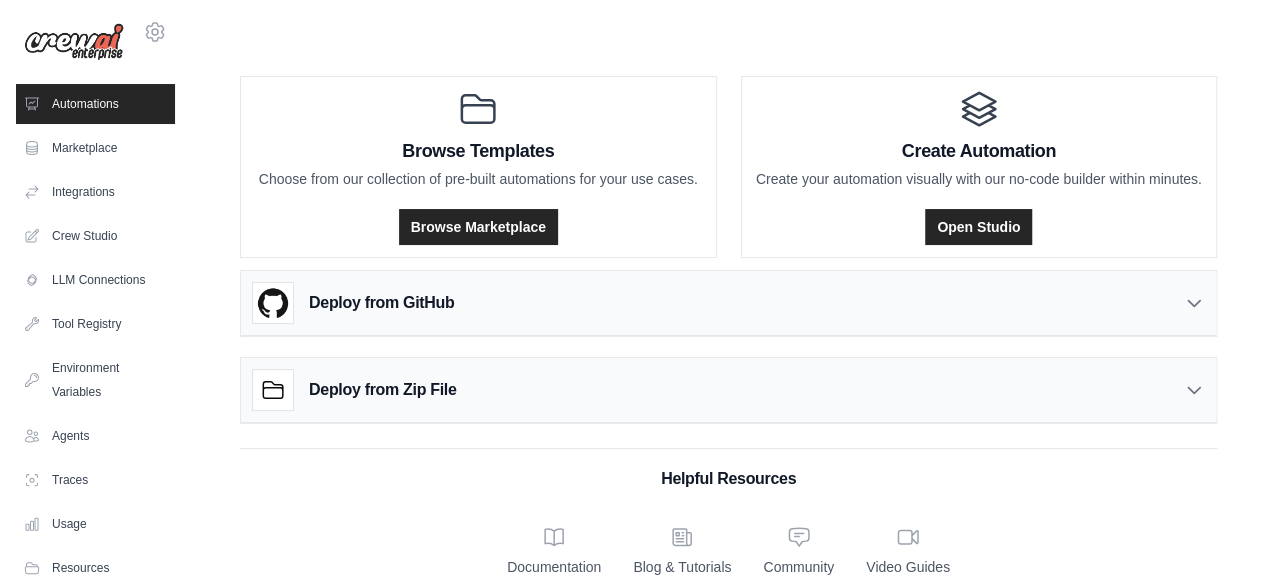 scroll, scrollTop: 24, scrollLeft: 0, axis: vertical 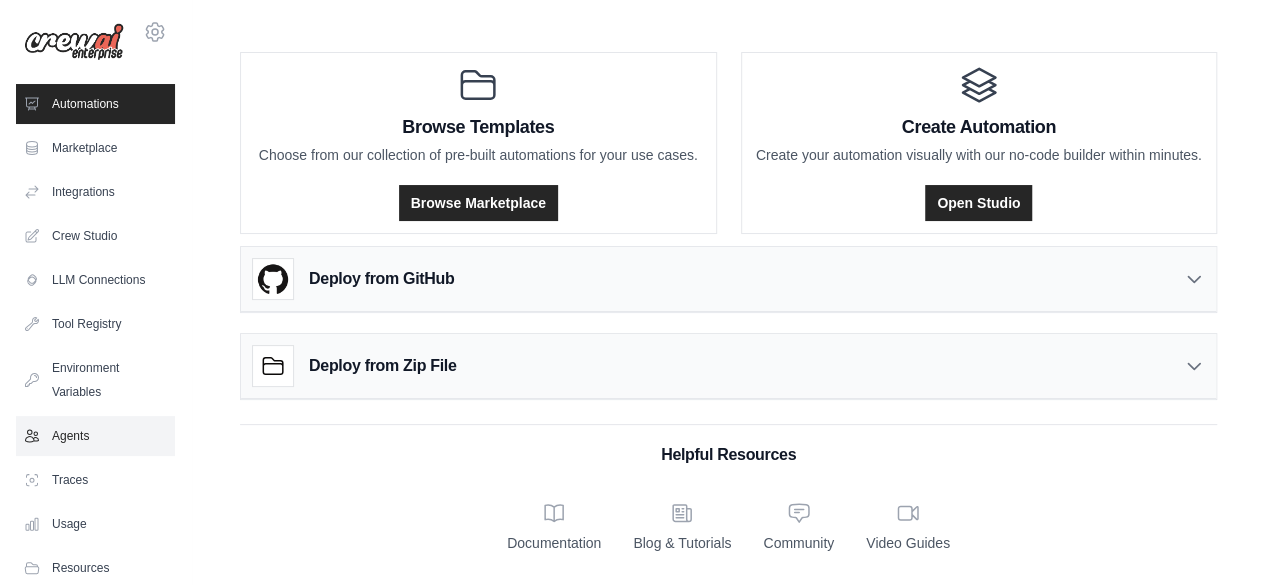 click on "Agents" at bounding box center (95, 436) 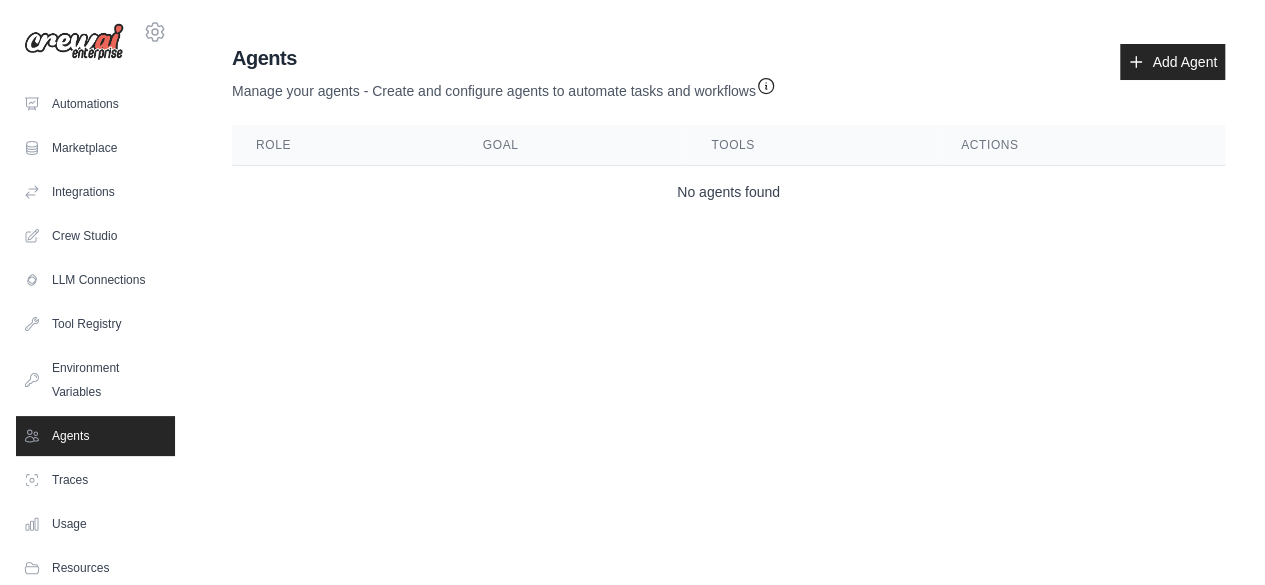 scroll, scrollTop: 0, scrollLeft: 0, axis: both 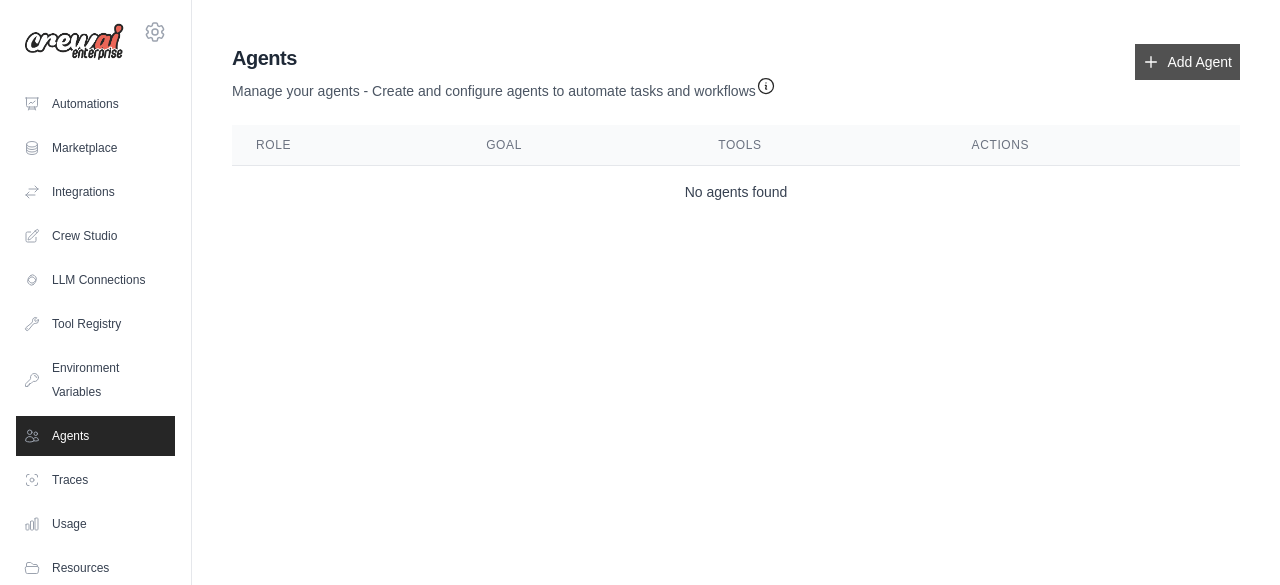 click on "Add Agent" at bounding box center (1187, 62) 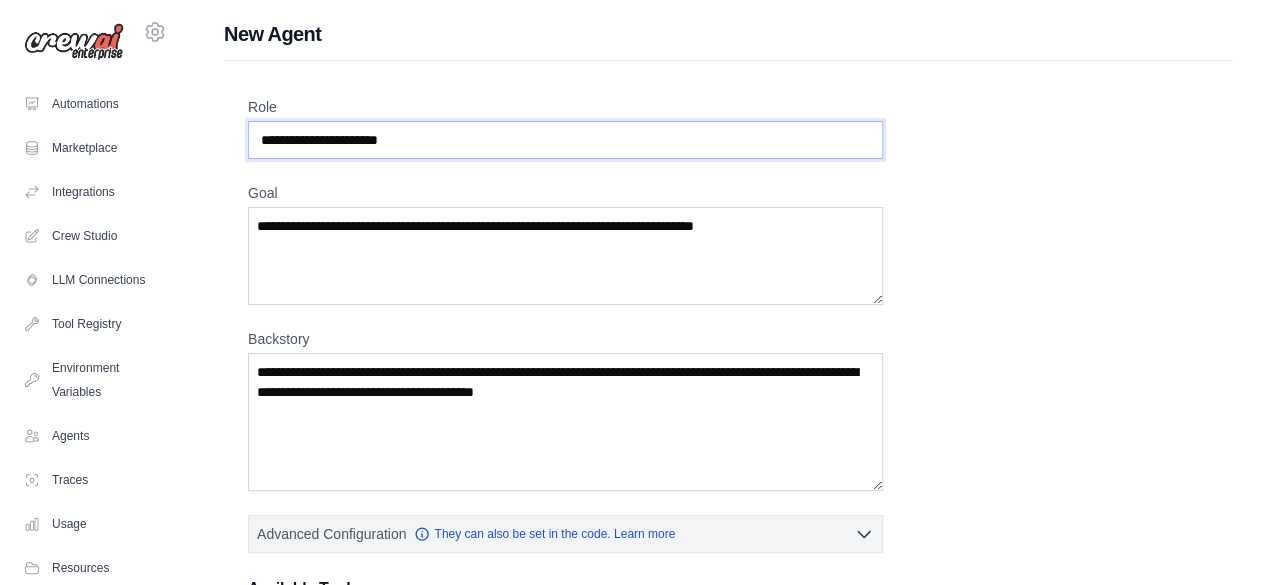 click on "Role" at bounding box center [565, 140] 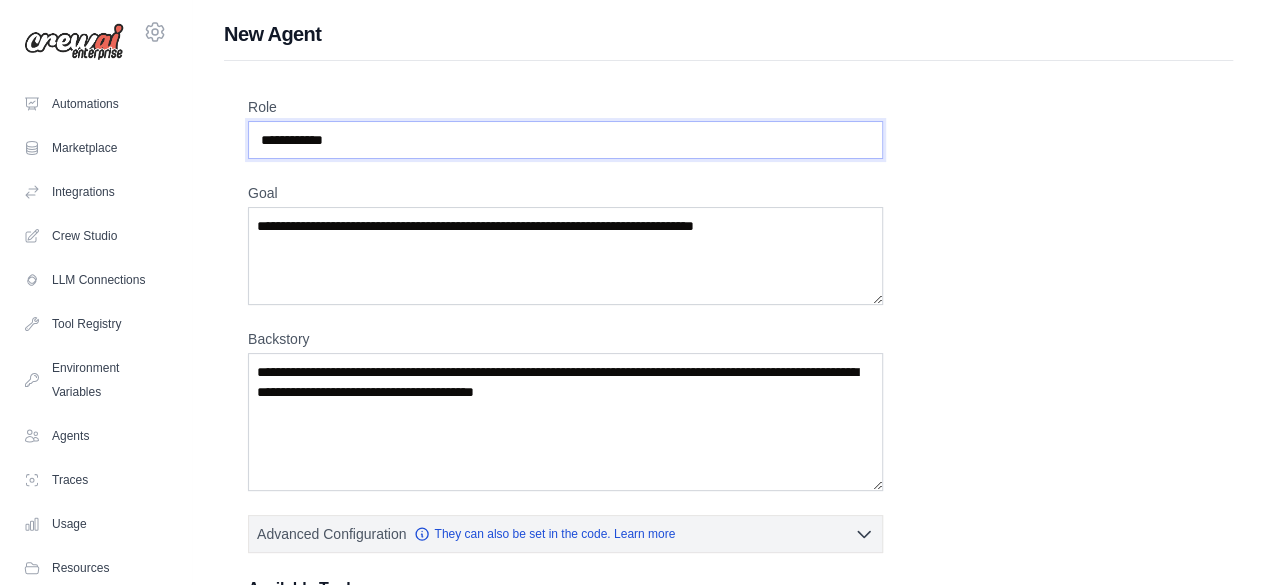 type on "**********" 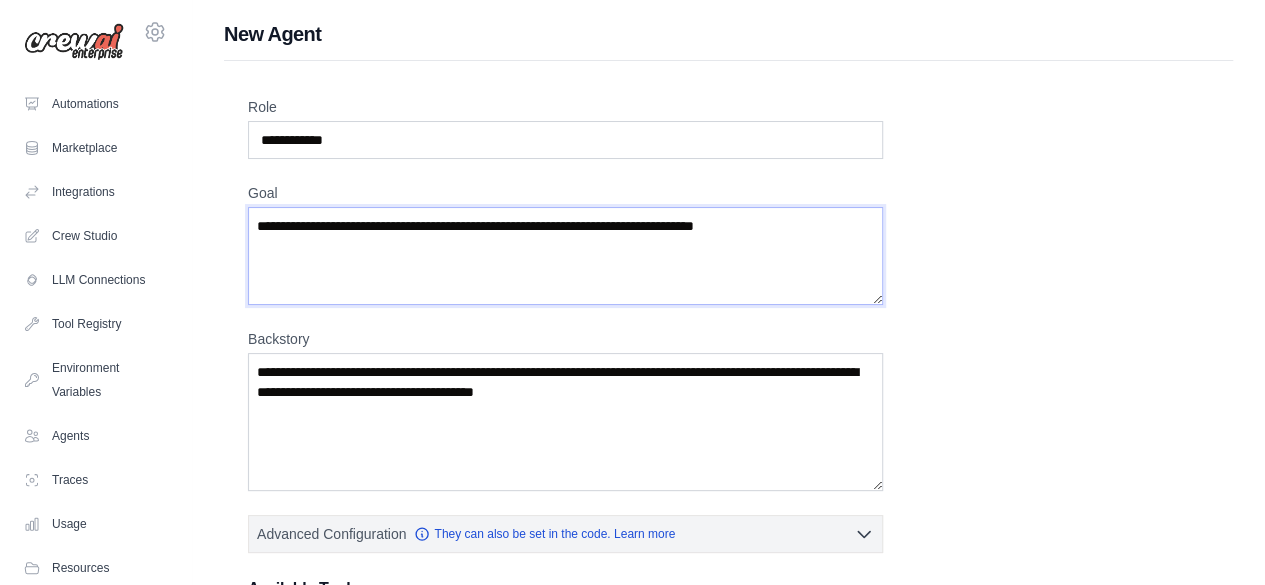 click on "Goal" at bounding box center (565, 256) 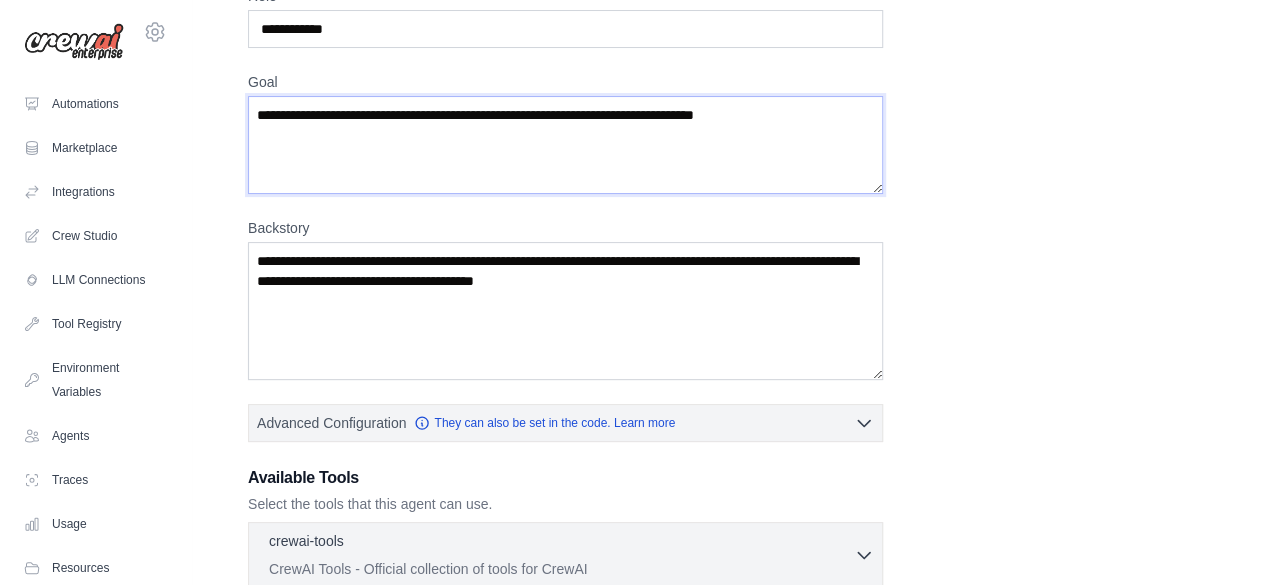 scroll, scrollTop: 10, scrollLeft: 0, axis: vertical 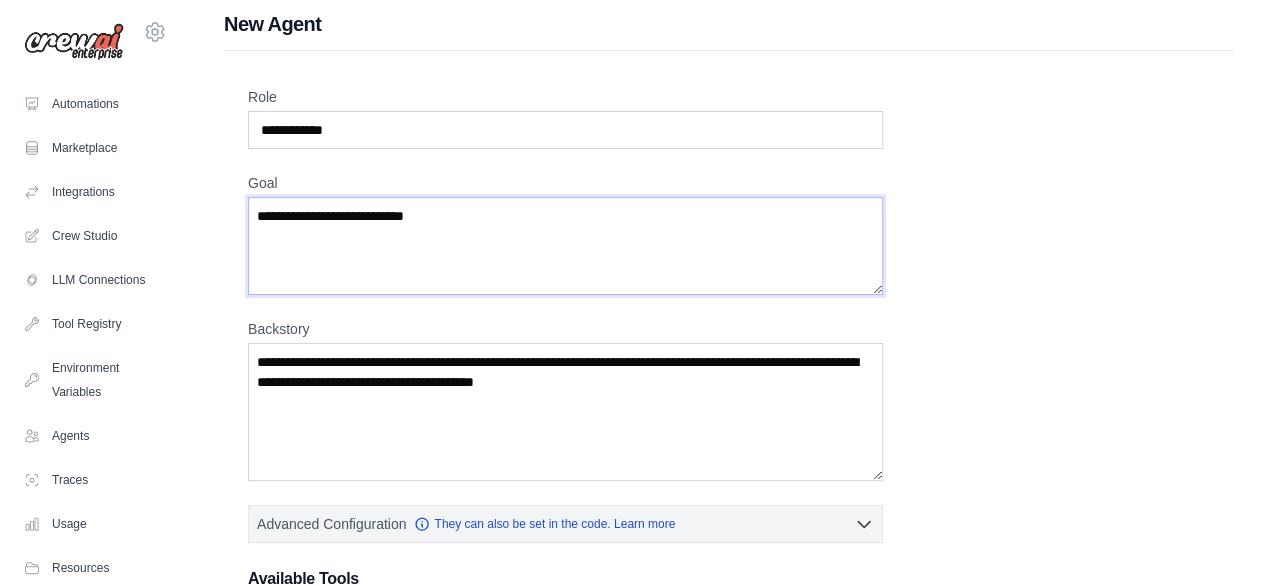paste on "**********" 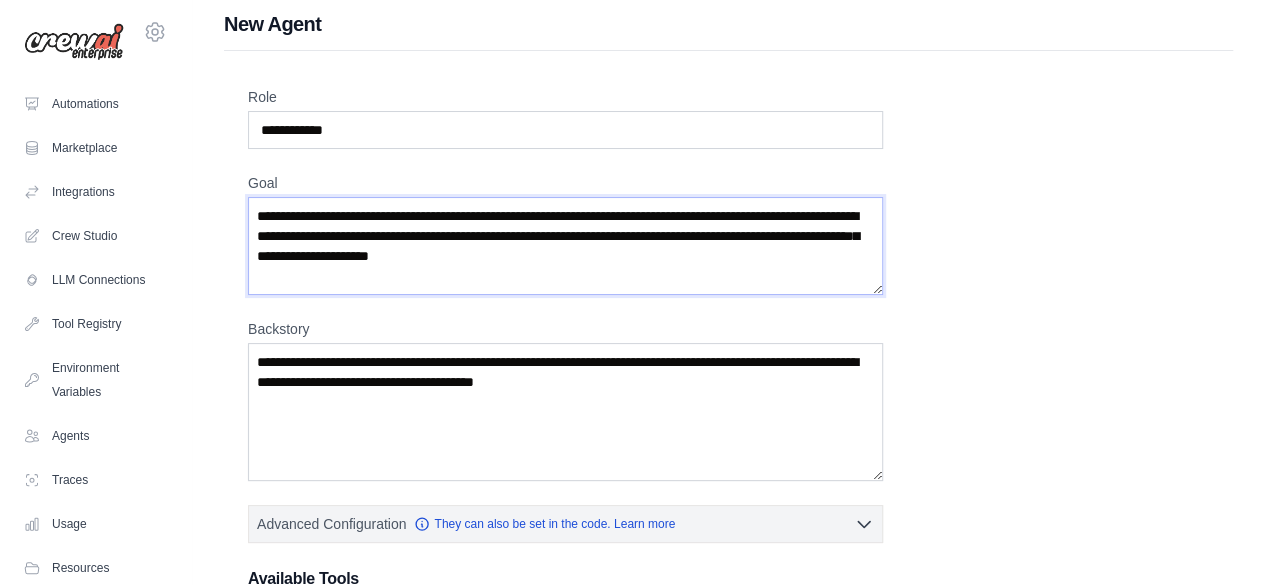 click on "**********" at bounding box center (565, 246) 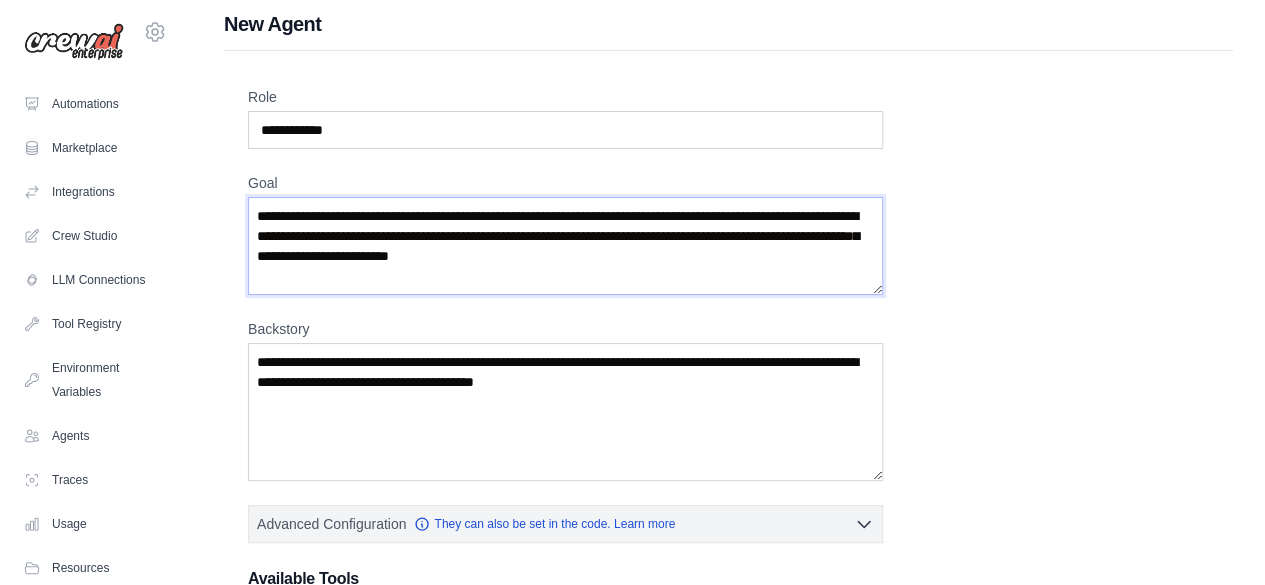 click on "**********" at bounding box center [565, 246] 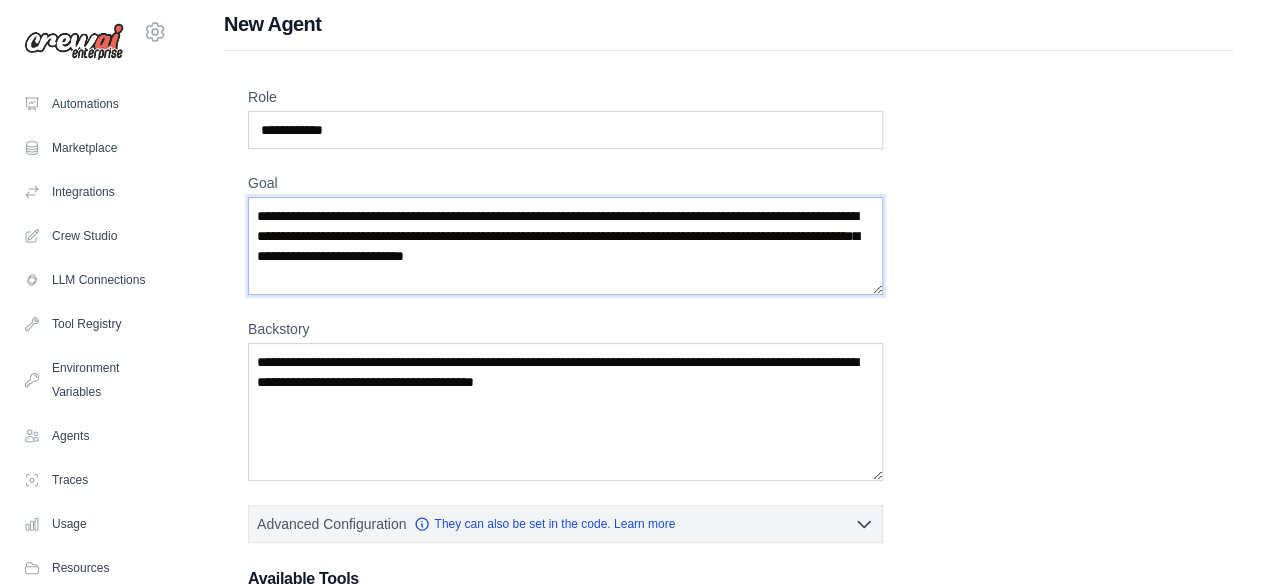 type on "**********" 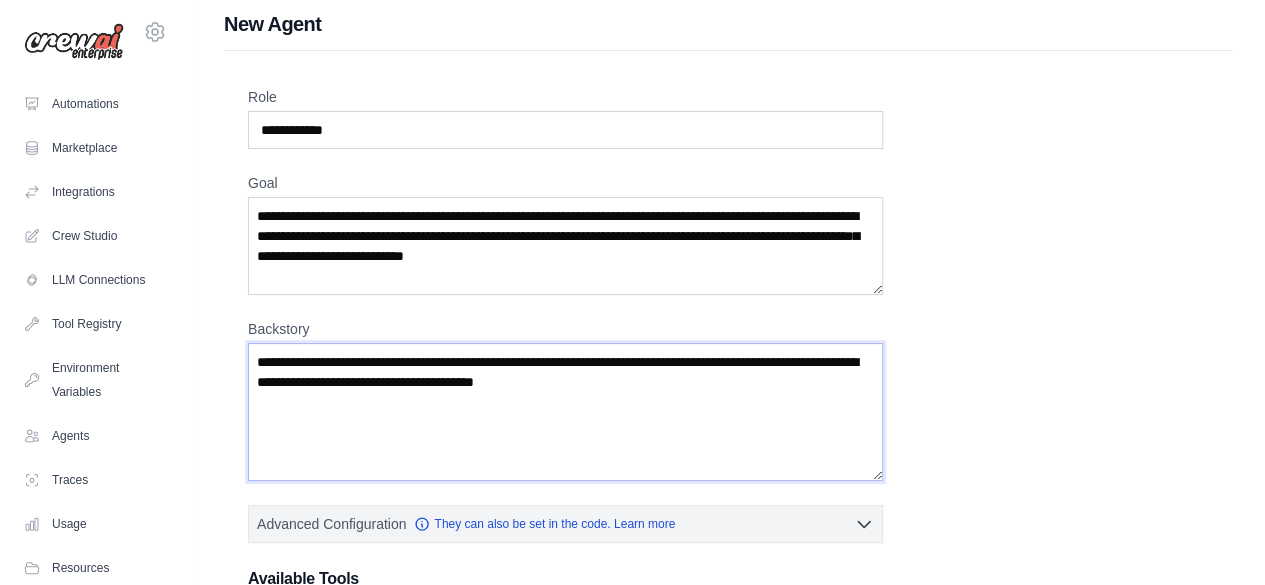 click on "Backstory" at bounding box center [565, 412] 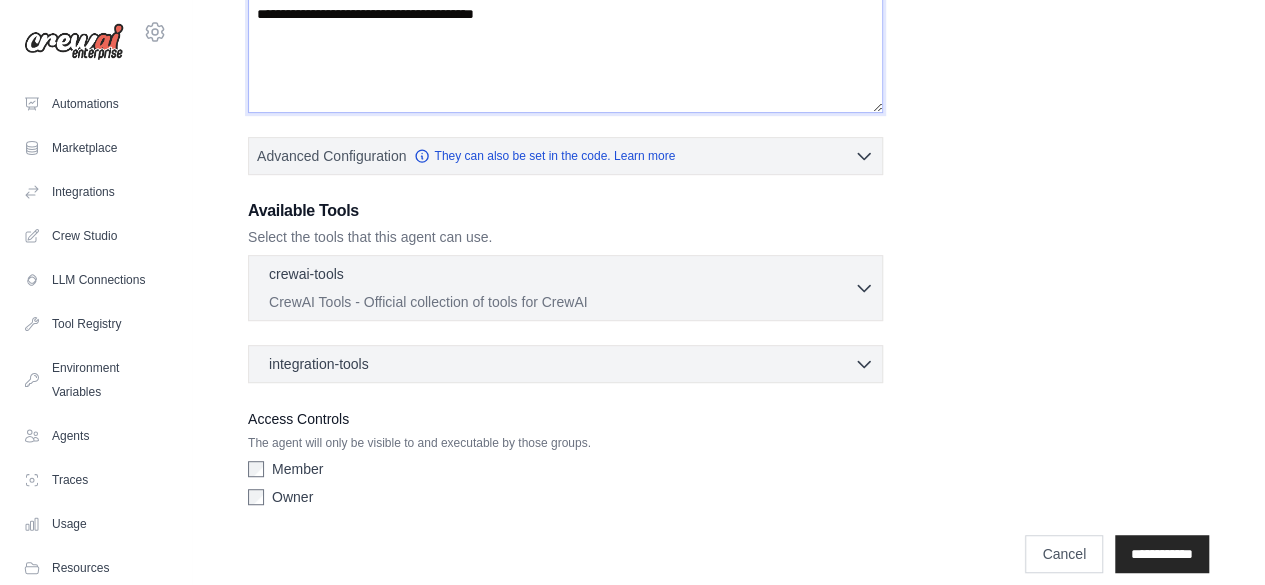 scroll, scrollTop: 392, scrollLeft: 0, axis: vertical 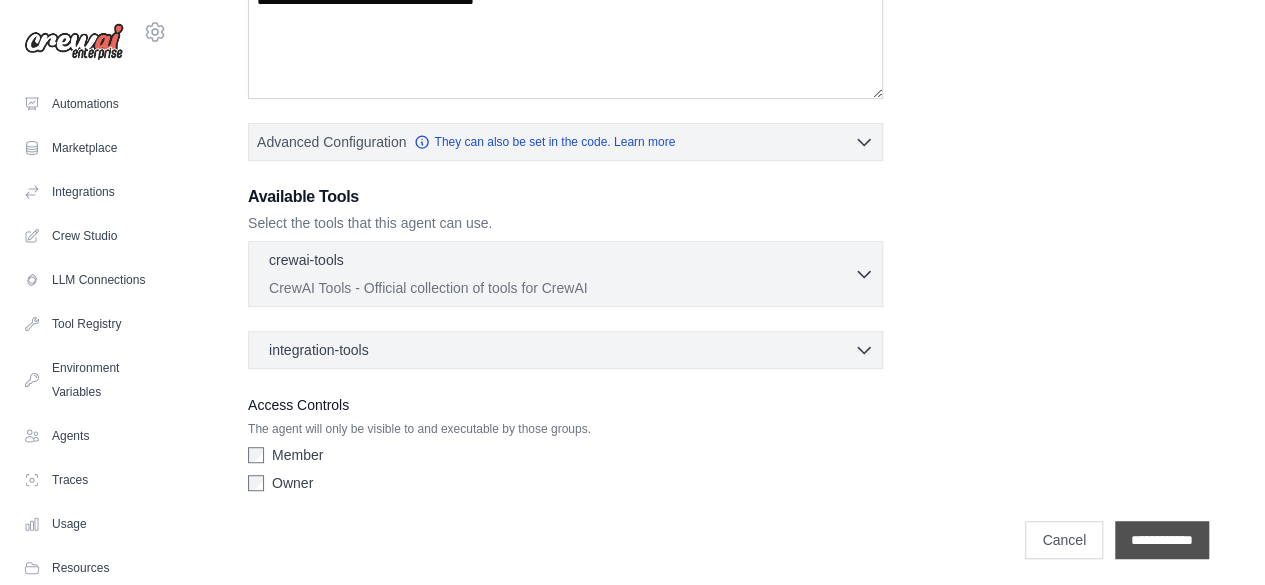 click on "**********" at bounding box center [1162, 540] 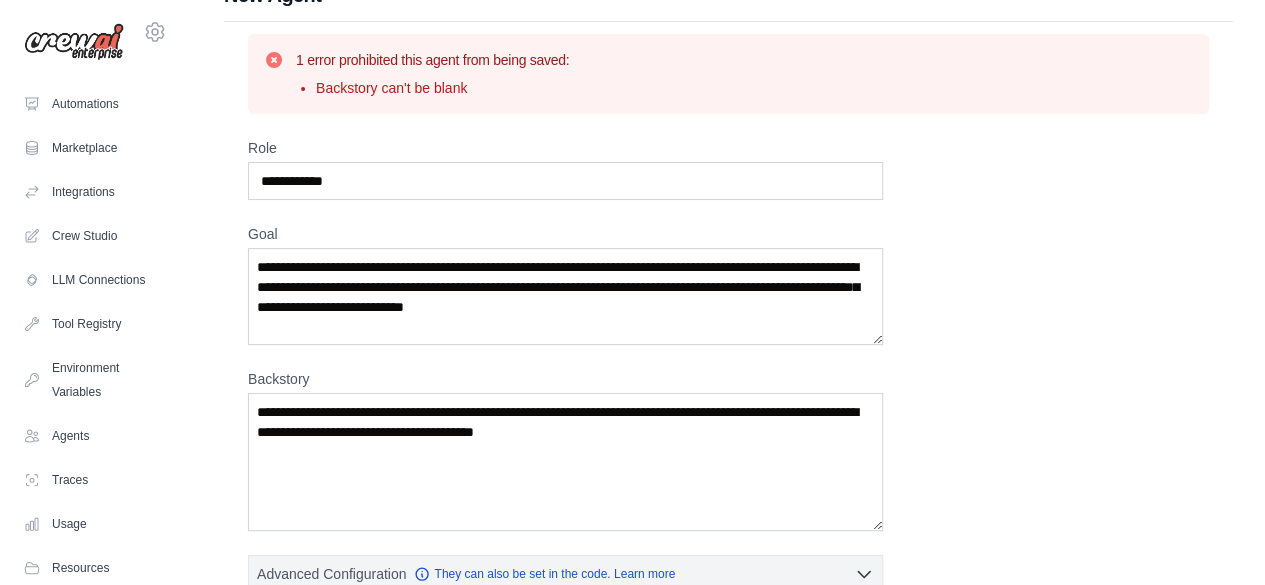 scroll, scrollTop: 48, scrollLeft: 0, axis: vertical 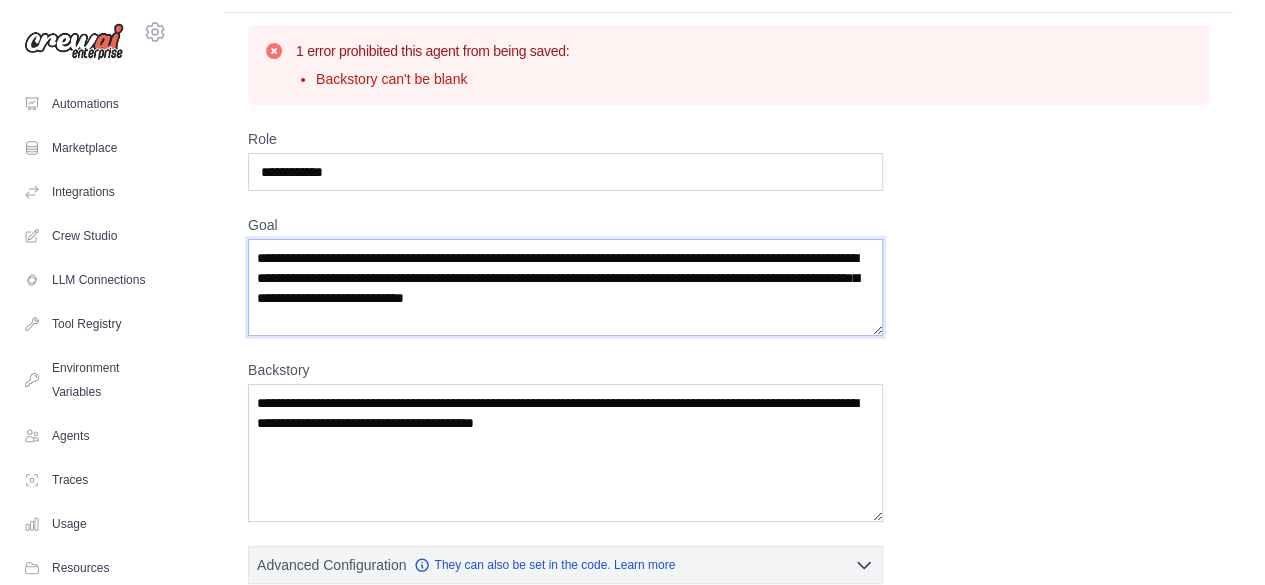 drag, startPoint x: 662, startPoint y: 257, endPoint x: 810, endPoint y: 340, distance: 169.685 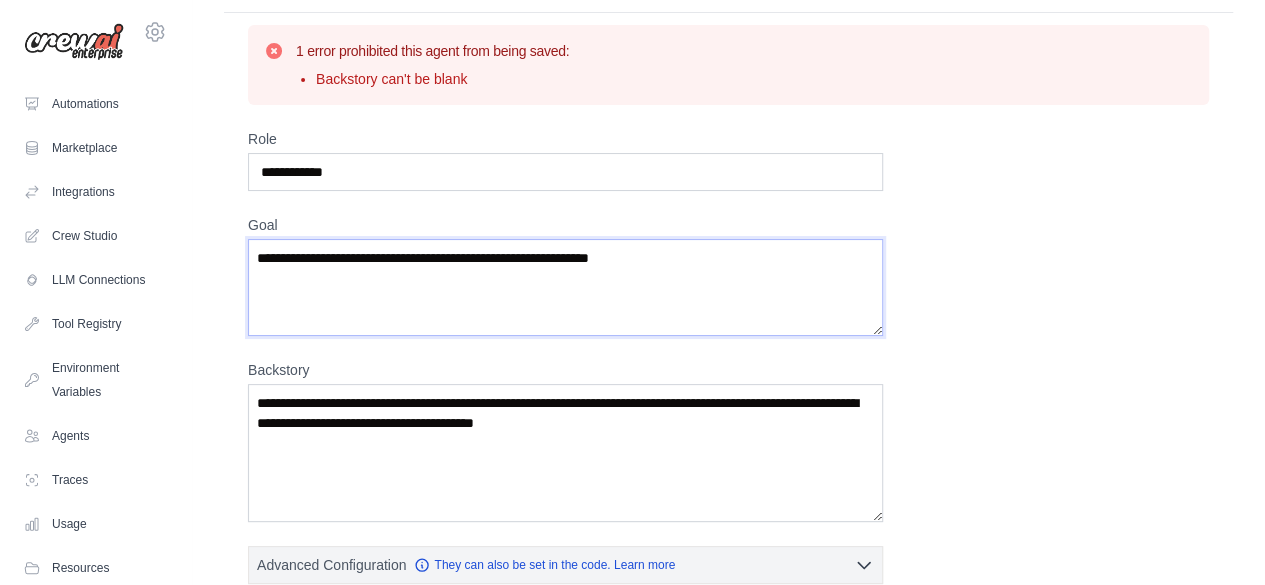 type on "**********" 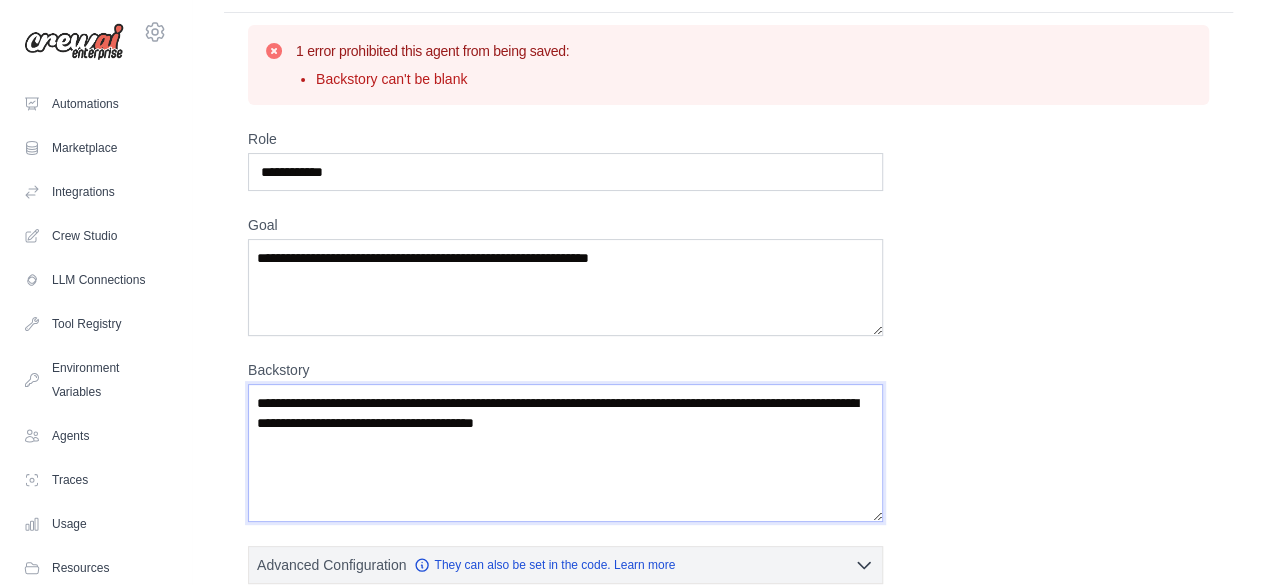 click on "Backstory" at bounding box center (565, 453) 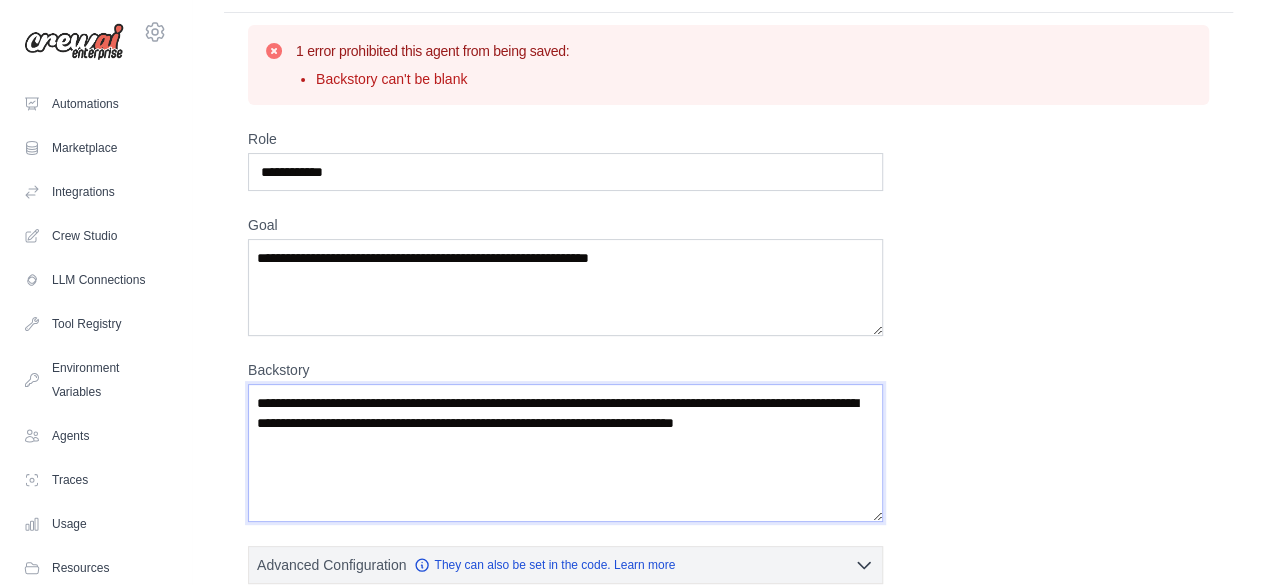 click on "**********" at bounding box center [565, 453] 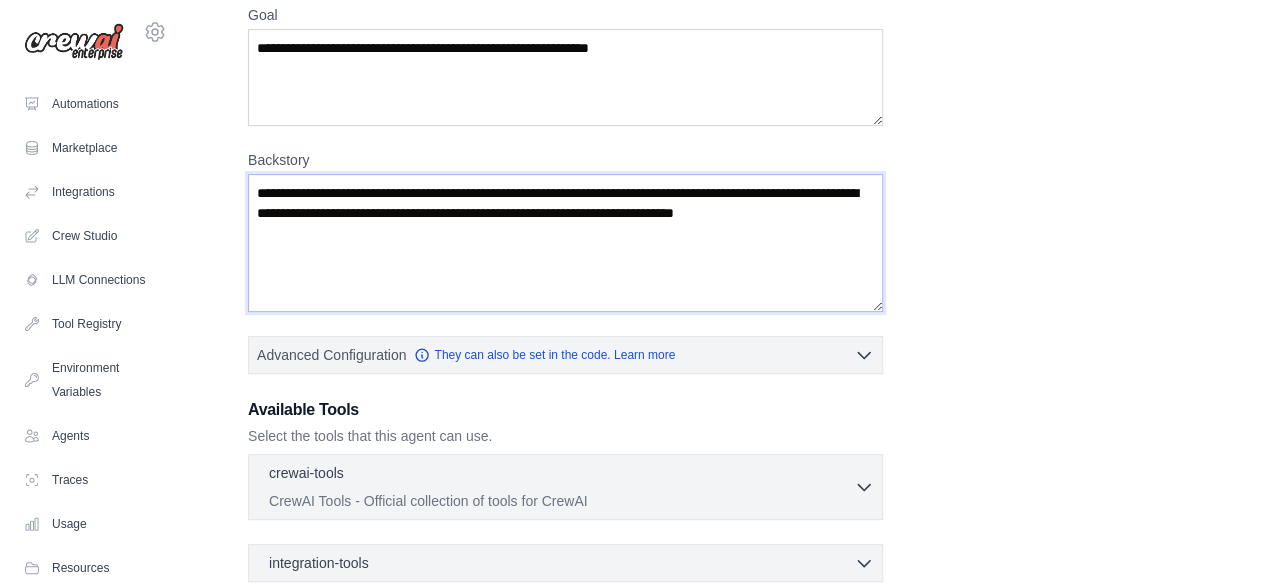 scroll, scrollTop: 260, scrollLeft: 0, axis: vertical 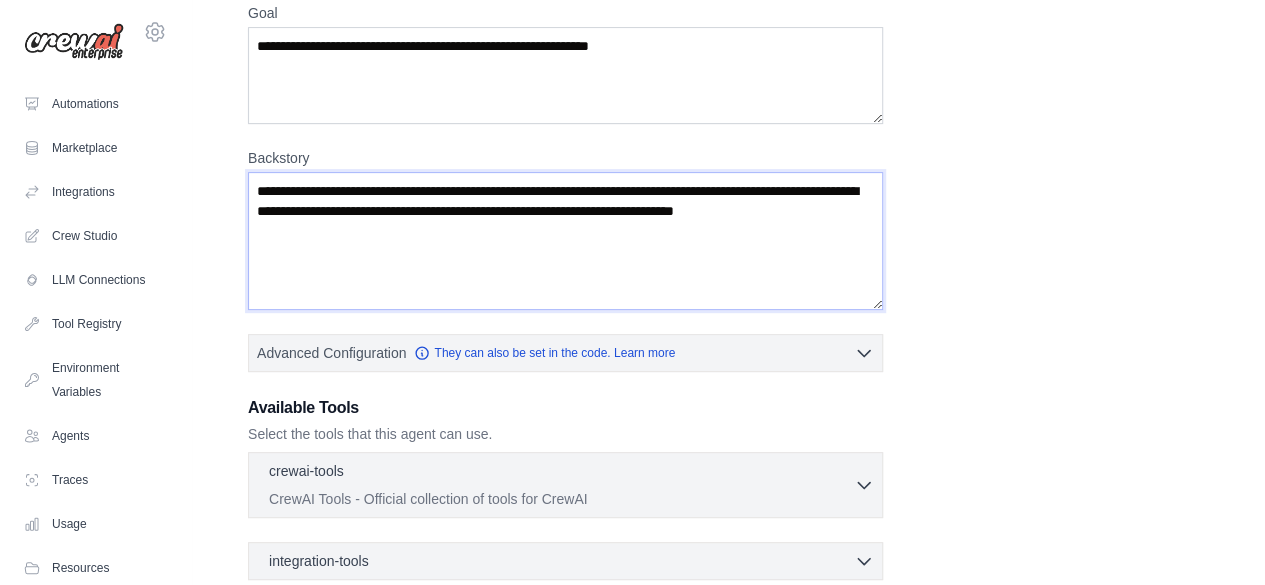 click on "**********" at bounding box center (565, 241) 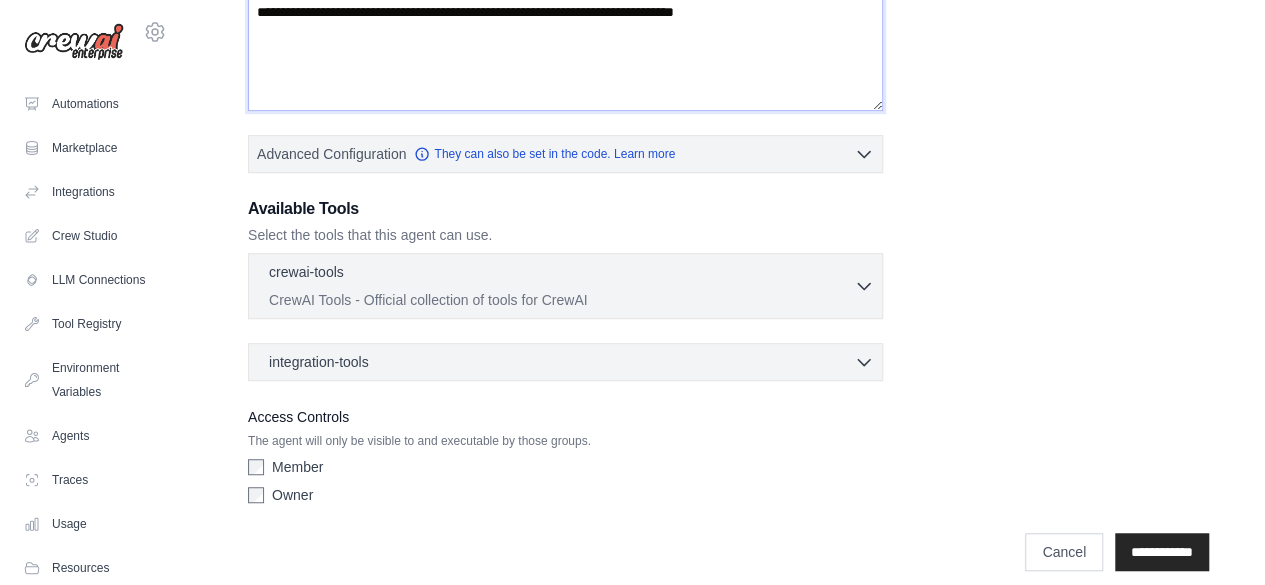 scroll, scrollTop: 472, scrollLeft: 0, axis: vertical 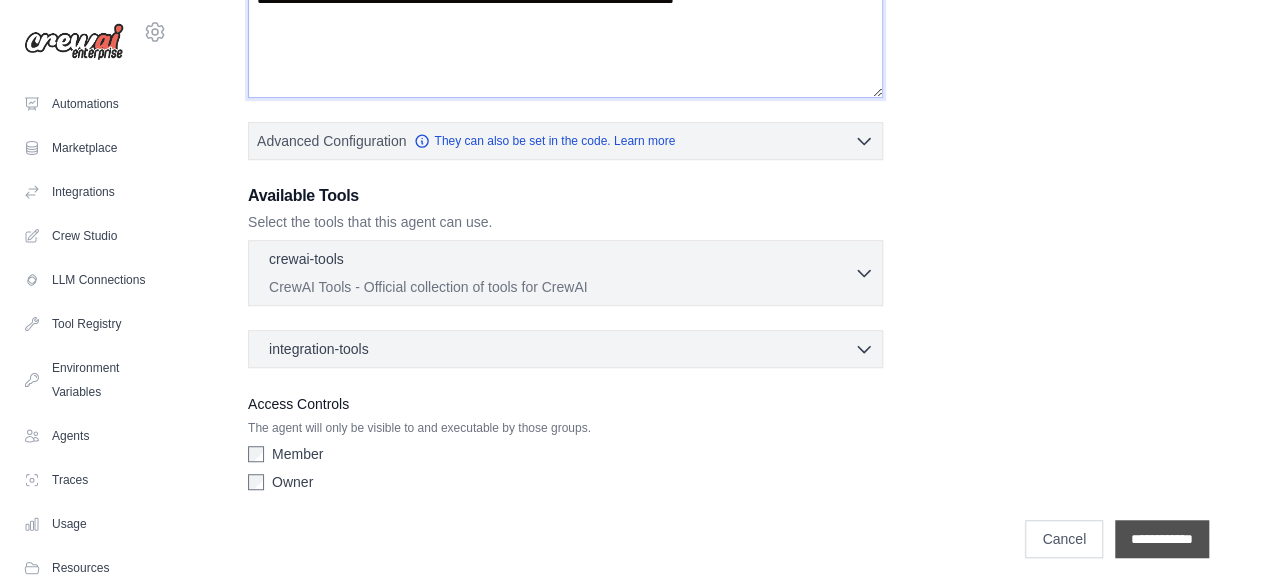 type on "**********" 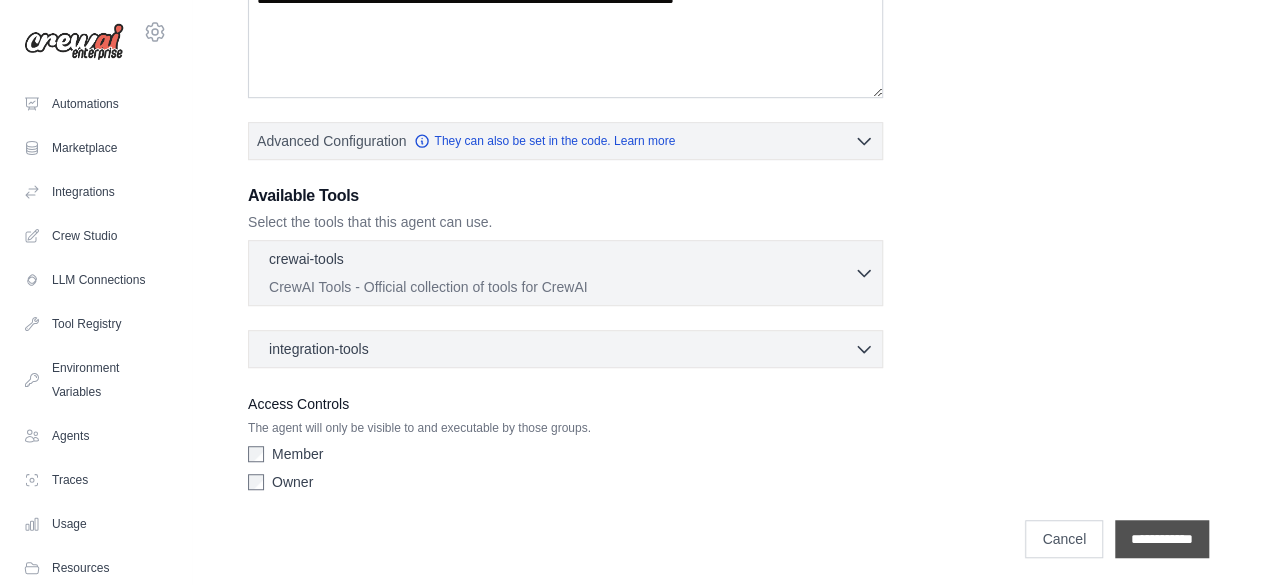 click on "**********" at bounding box center (1162, 539) 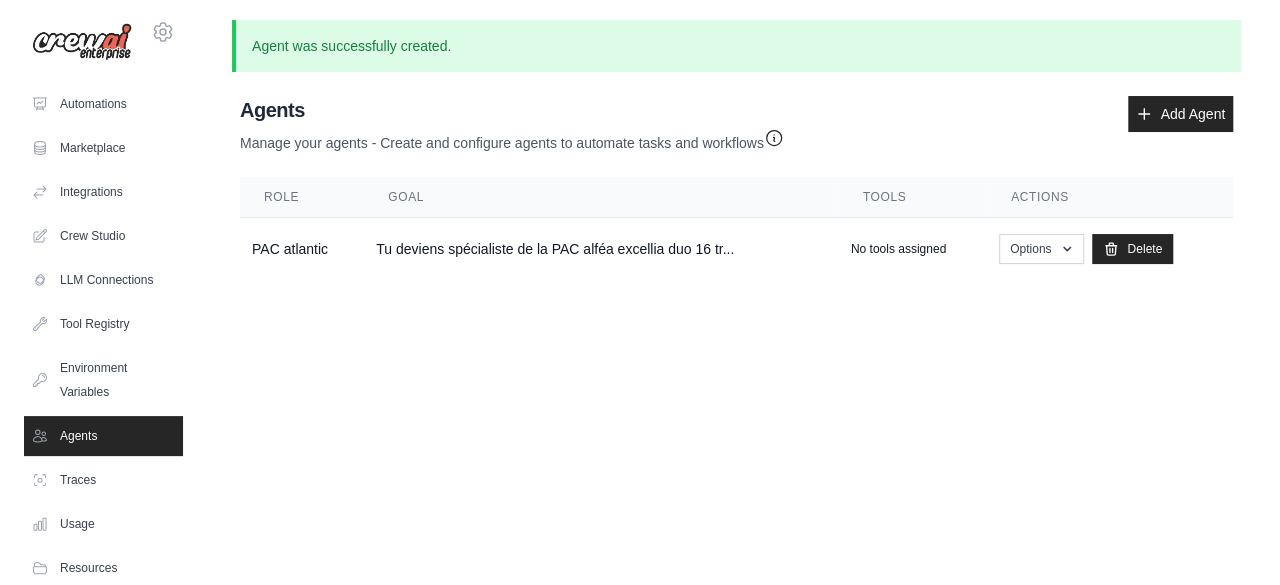 scroll, scrollTop: 0, scrollLeft: 0, axis: both 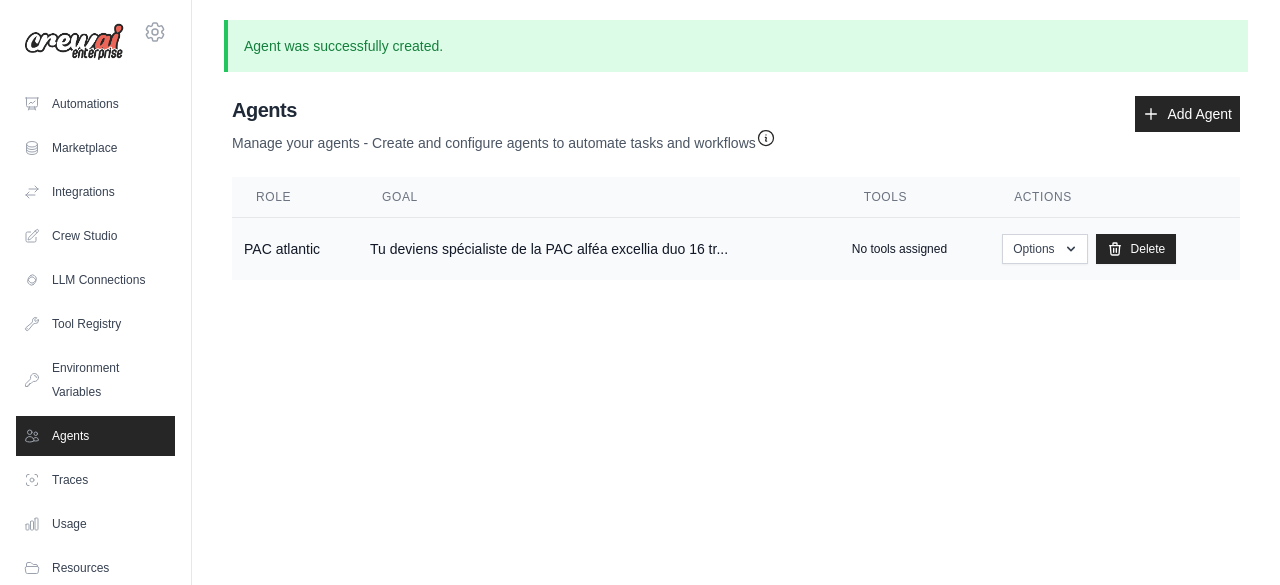 click on "Tu deviens spécialiste de la PAC alféa excellia duo 16 tr..." at bounding box center [599, 249] 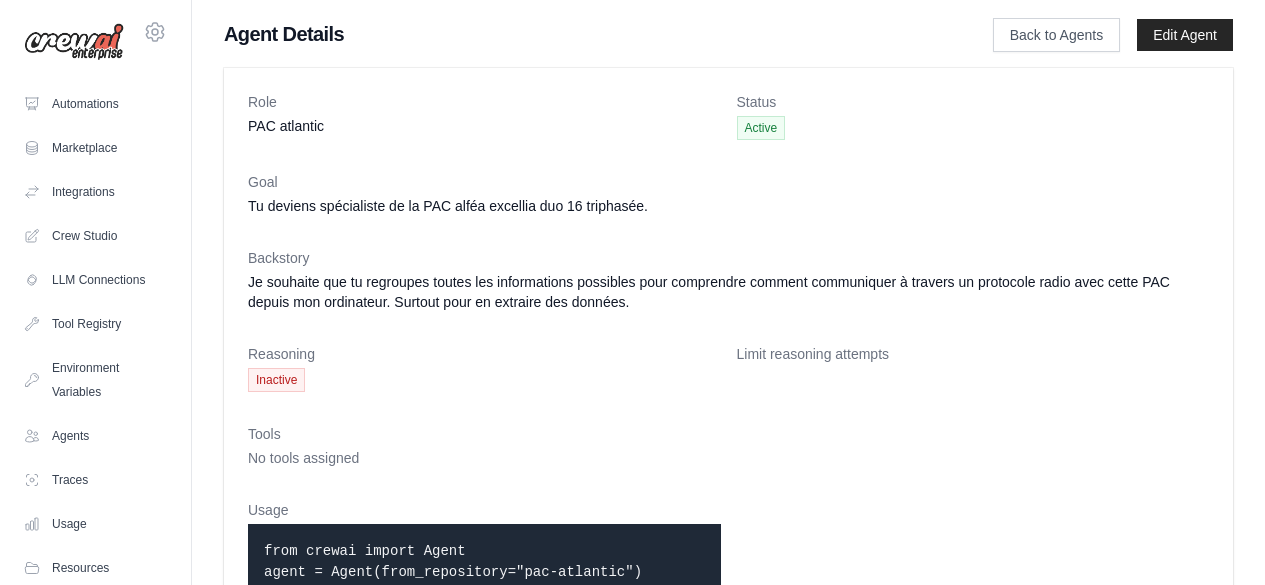 scroll, scrollTop: 0, scrollLeft: 0, axis: both 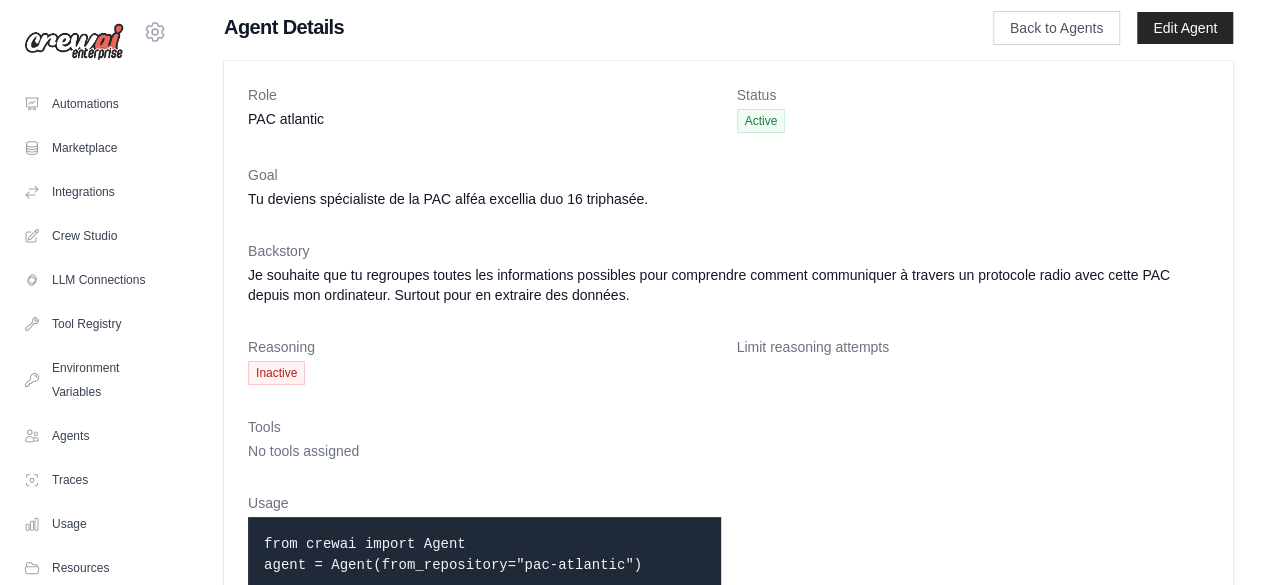 click on "Inactive" at bounding box center (276, 373) 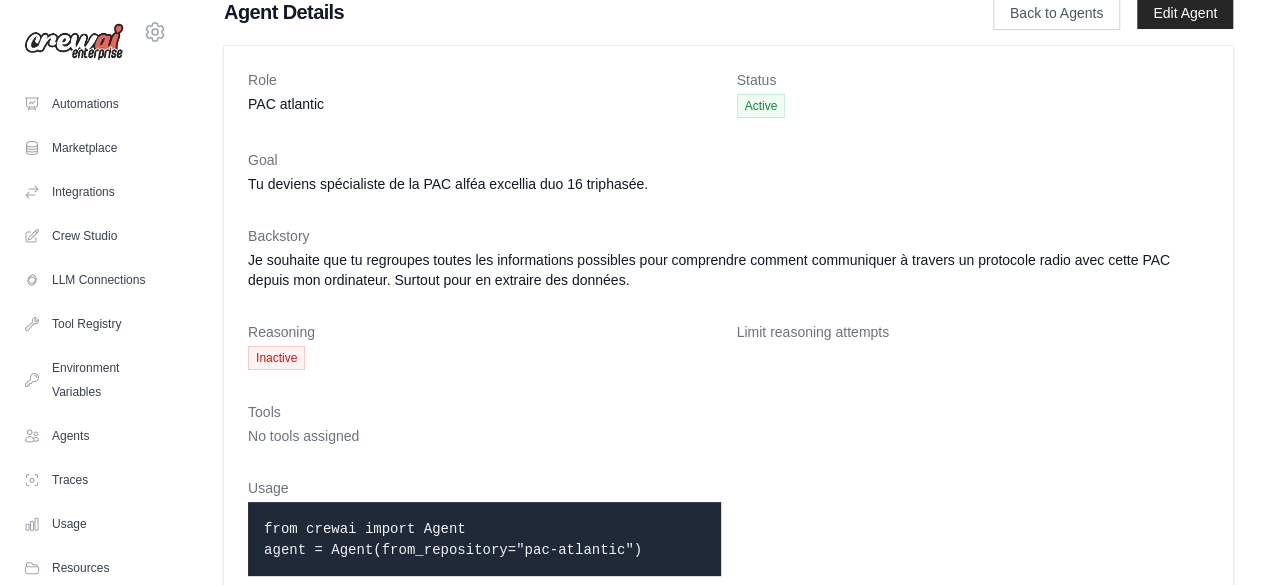 scroll, scrollTop: 0, scrollLeft: 0, axis: both 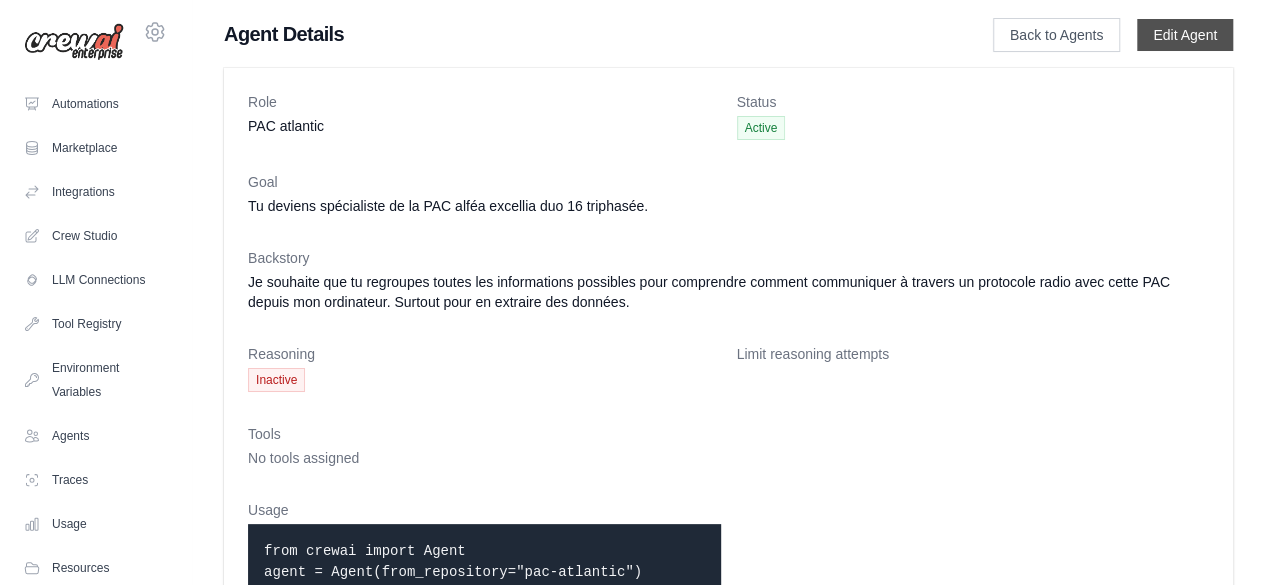 click on "Edit Agent" at bounding box center (1185, 35) 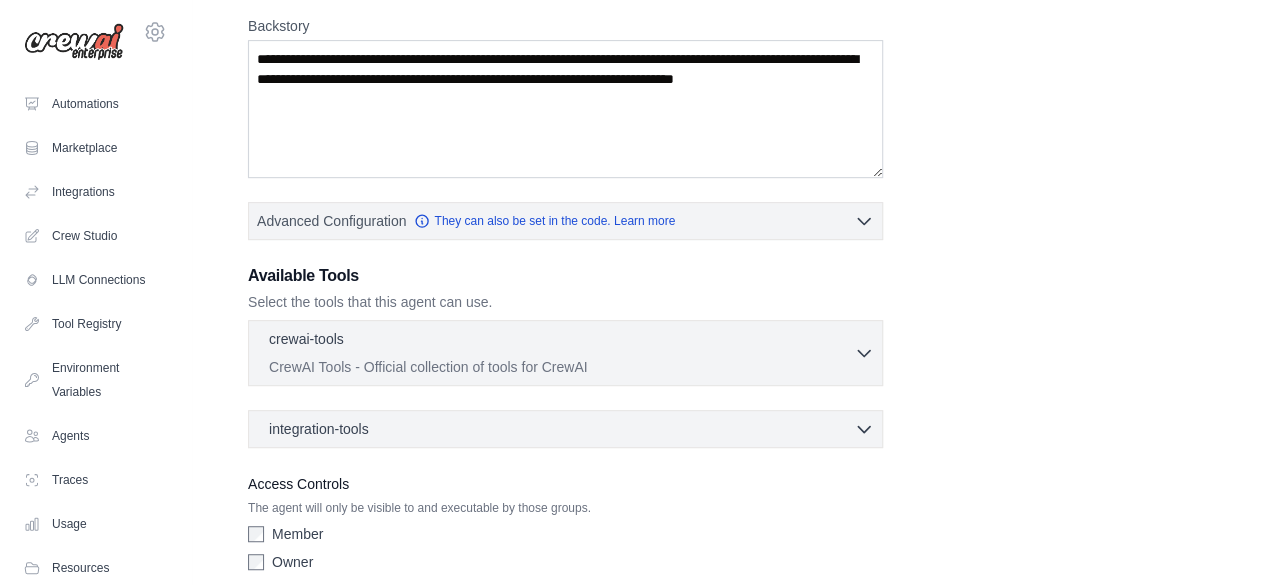 scroll, scrollTop: 372, scrollLeft: 0, axis: vertical 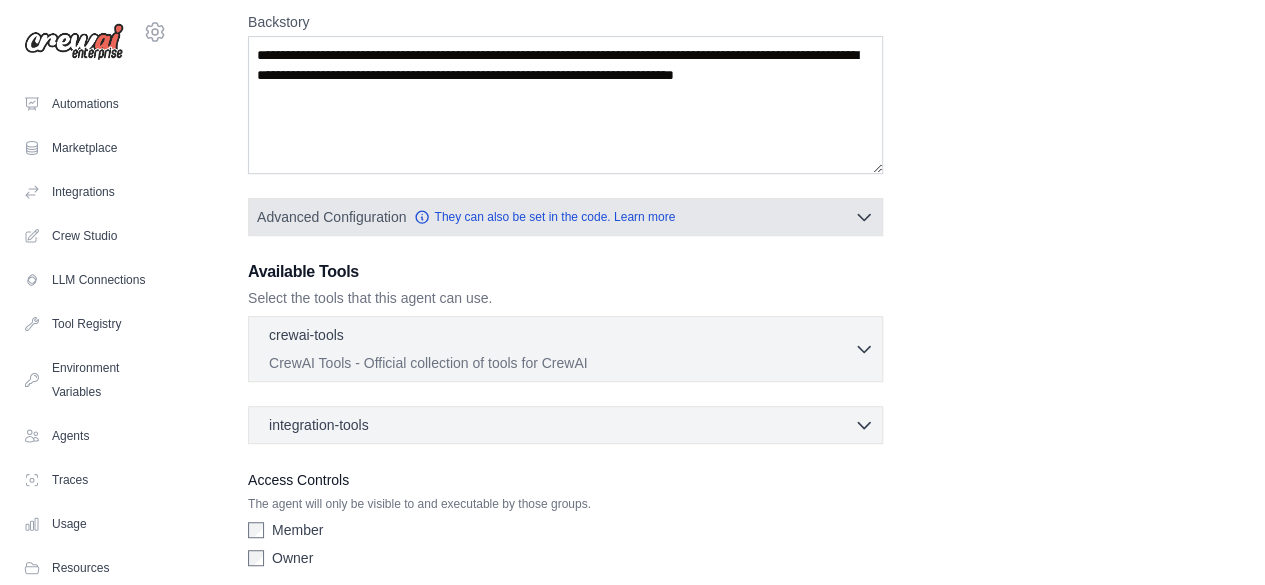 click on "Advanced Configuration
They can also be set in the code. Learn more" at bounding box center [565, 217] 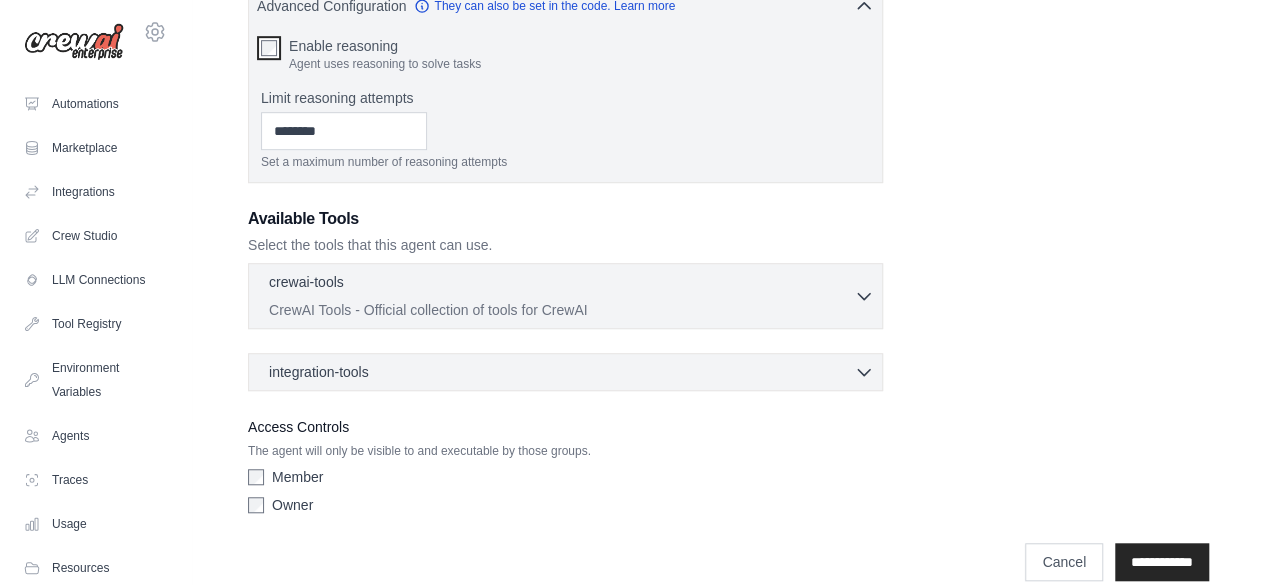 scroll, scrollTop: 588, scrollLeft: 0, axis: vertical 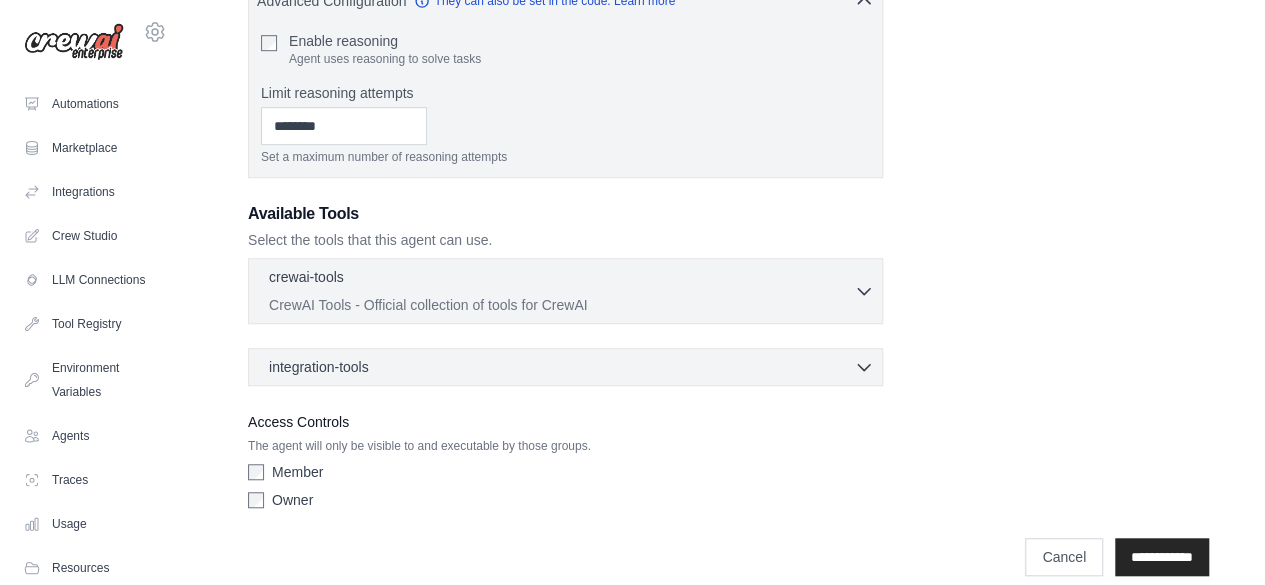 click on "CrewAI Tools - Official collection of tools for CrewAI" at bounding box center (561, 305) 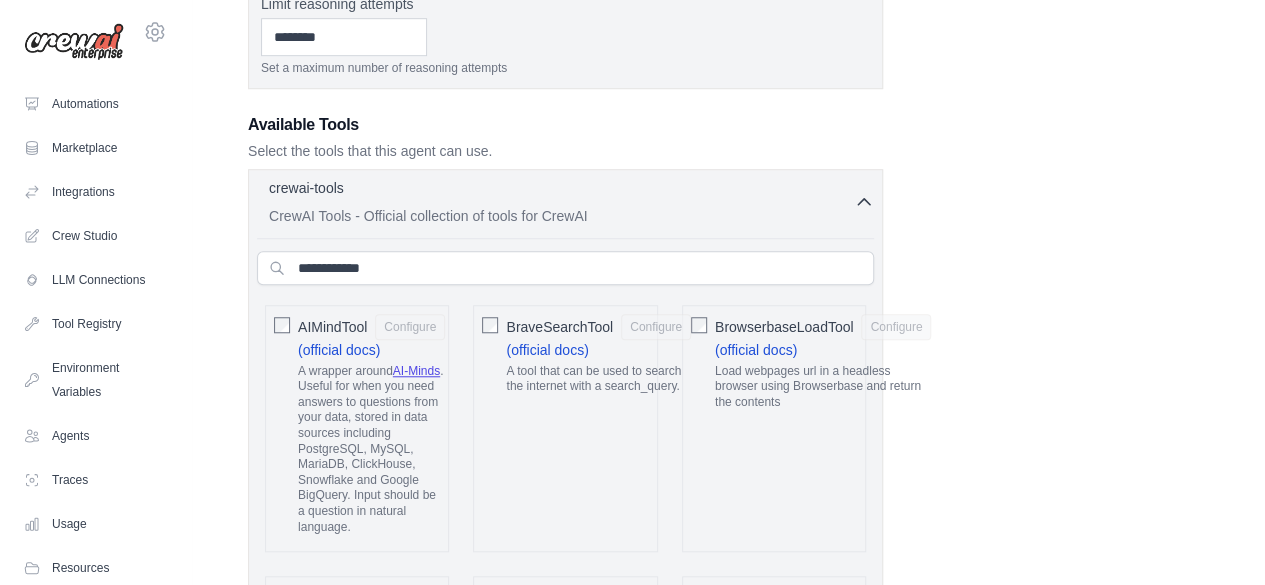 scroll, scrollTop: 681, scrollLeft: 0, axis: vertical 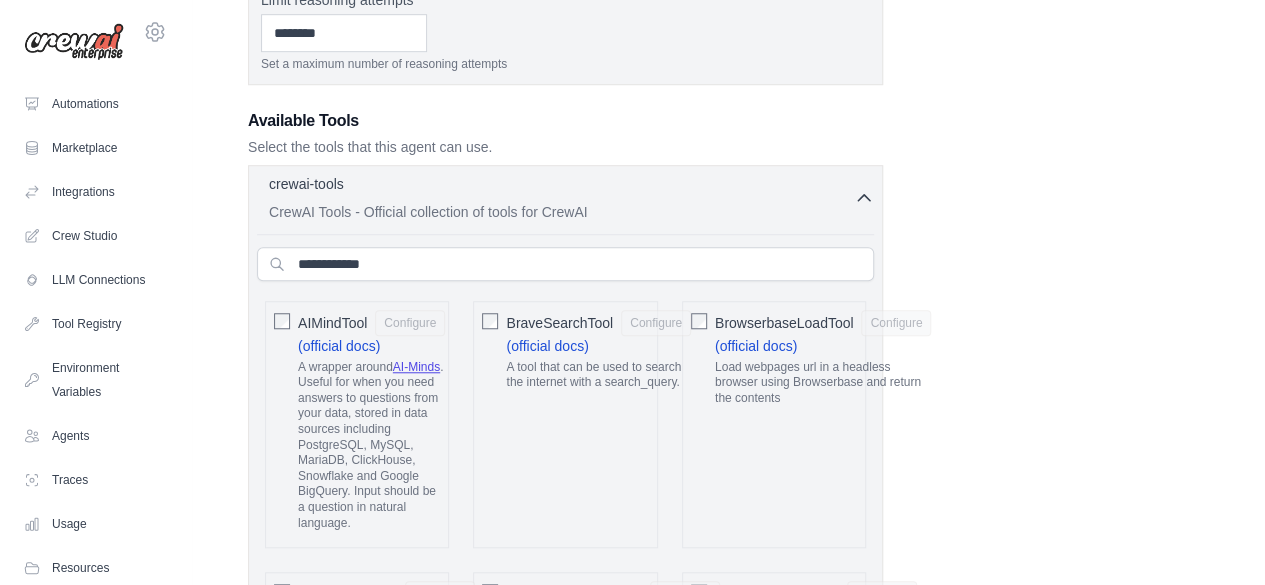 click on "crewai-tools
0 selected" at bounding box center [561, 186] 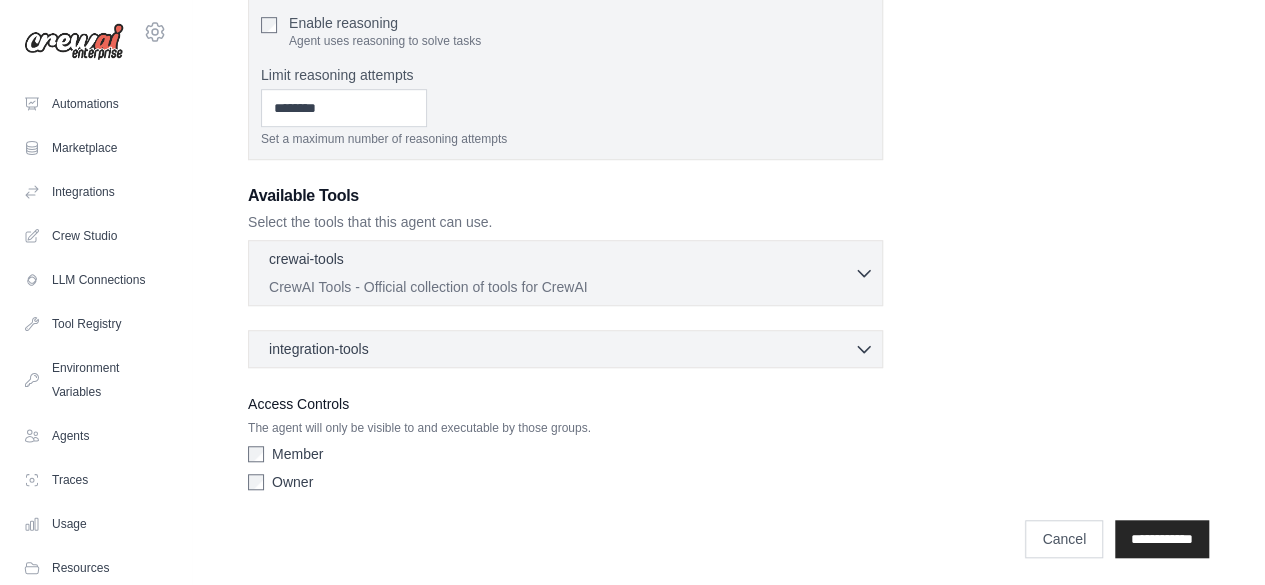 click on "integration-tools
0 selected" at bounding box center (571, 349) 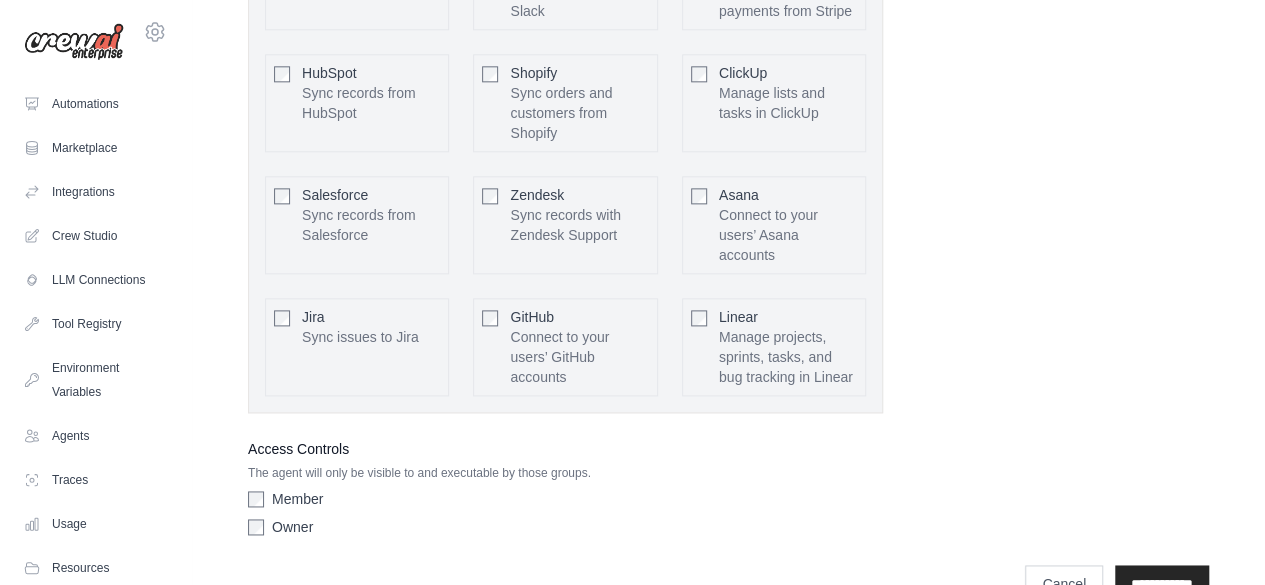 scroll, scrollTop: 1234, scrollLeft: 0, axis: vertical 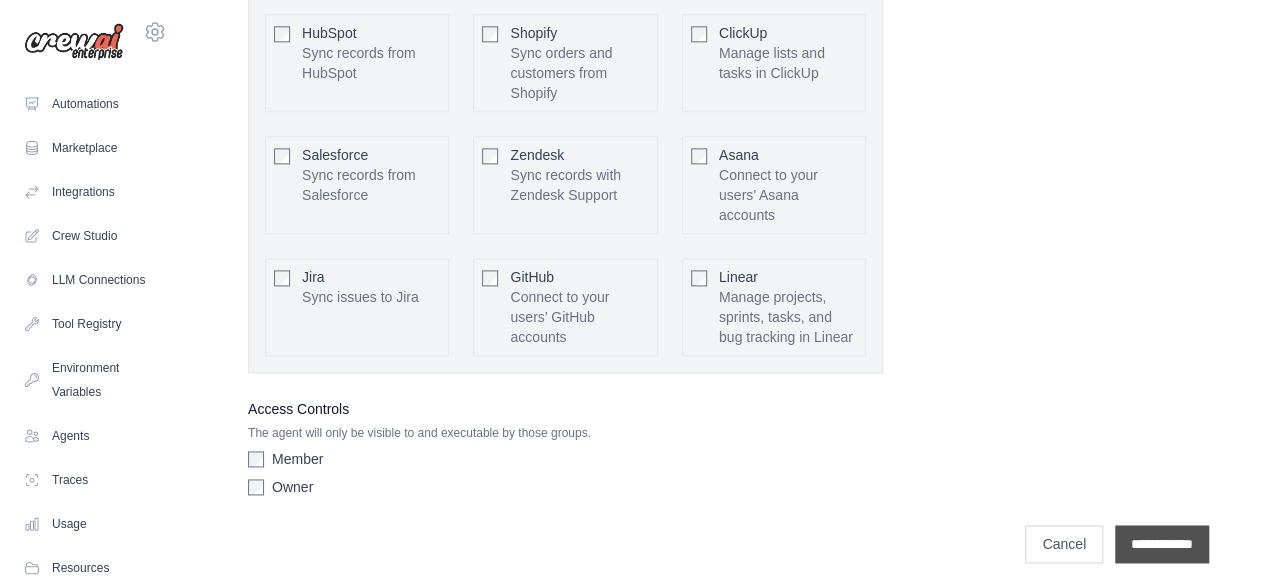 click on "**********" at bounding box center (1162, 544) 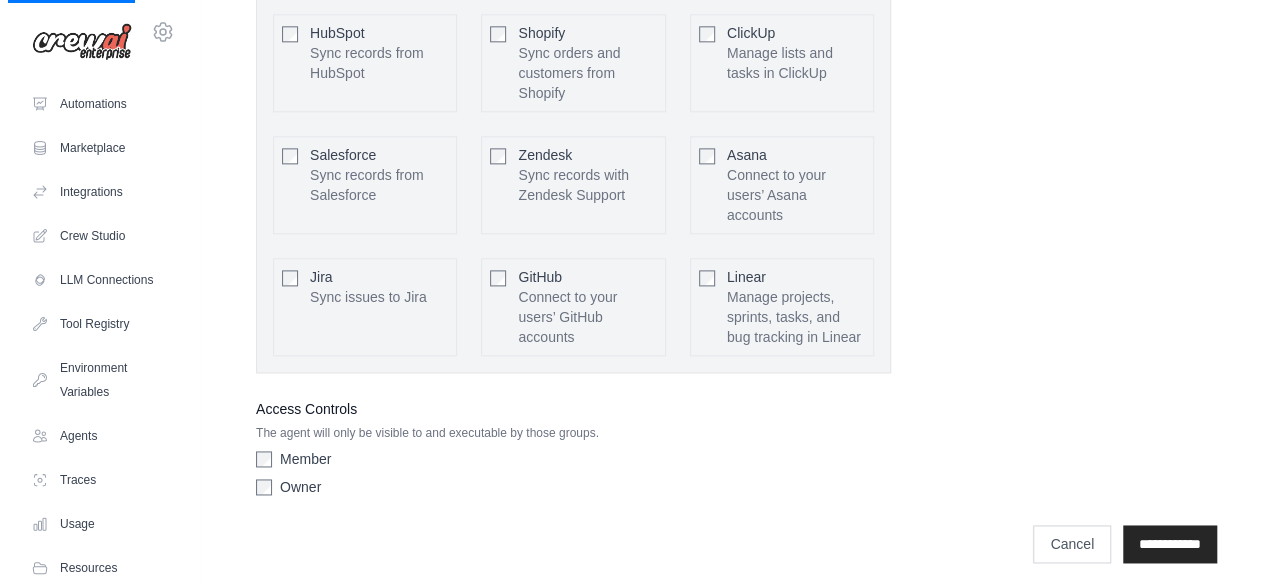 scroll, scrollTop: 0, scrollLeft: 0, axis: both 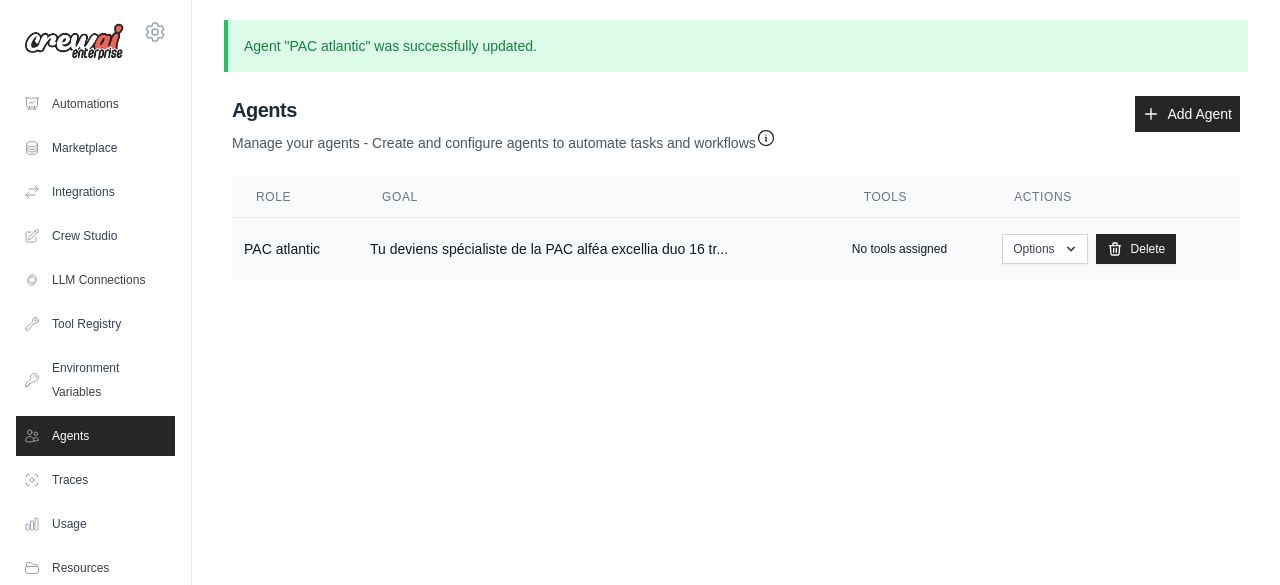 click on "PAC atlantic" at bounding box center (295, 249) 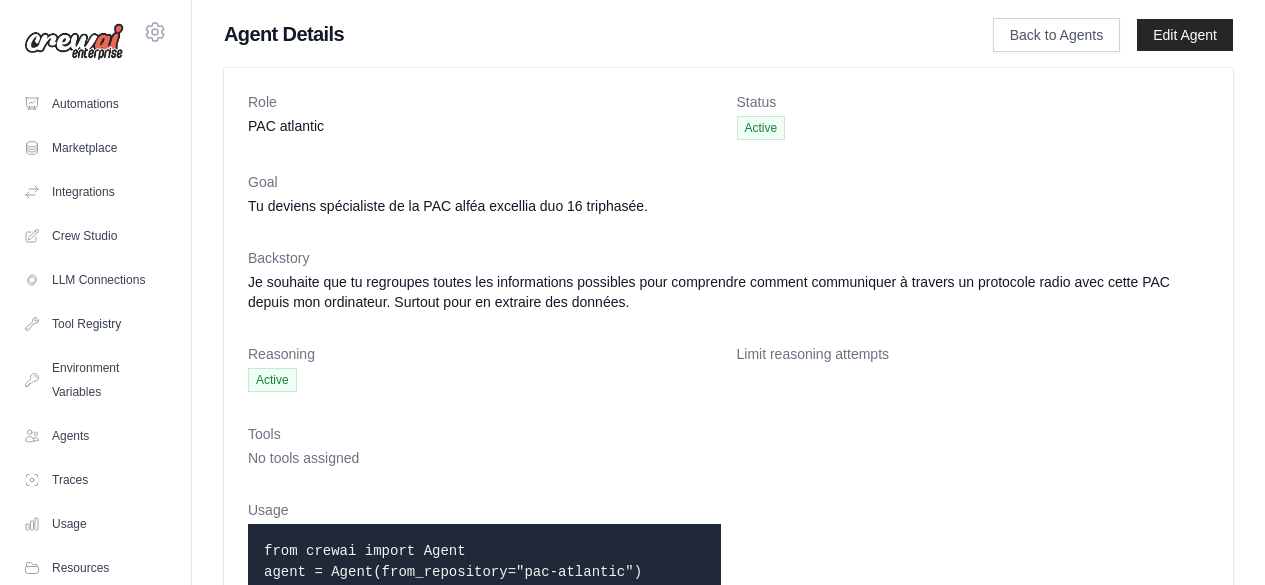 scroll, scrollTop: 0, scrollLeft: 0, axis: both 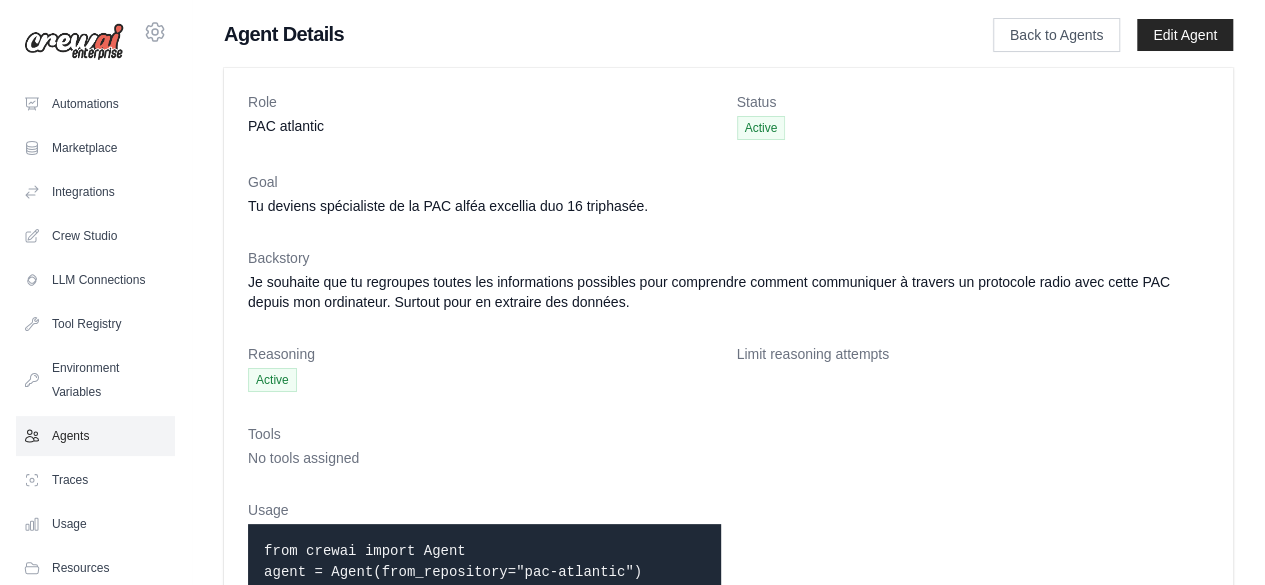 click on "Agents" at bounding box center (95, 436) 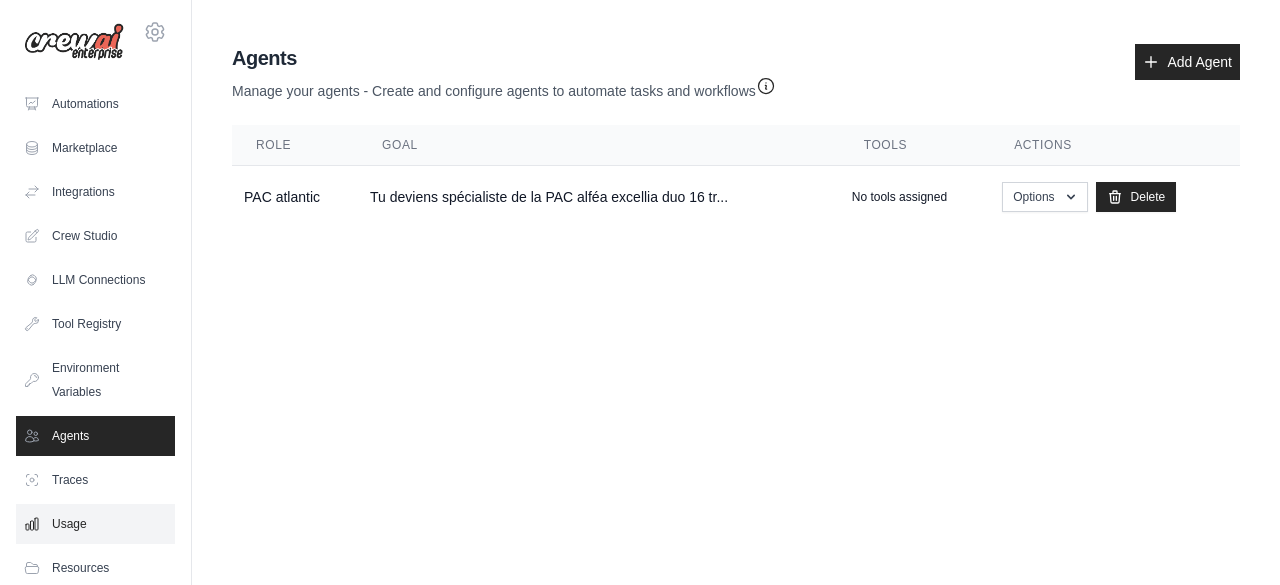 click on "Usage" at bounding box center [95, 524] 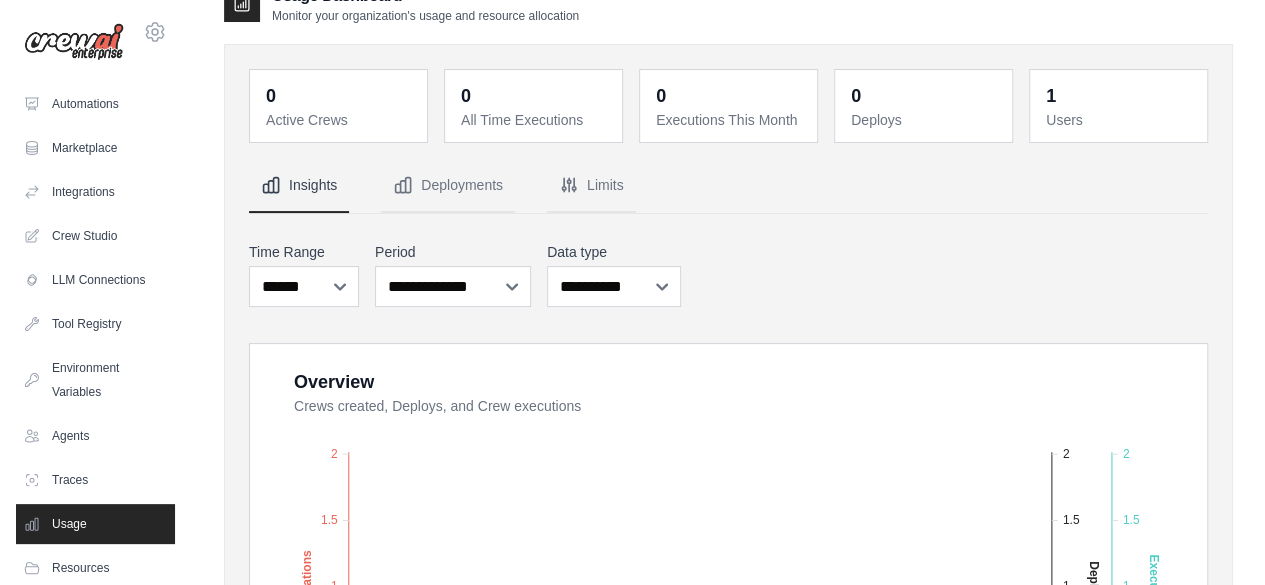 scroll, scrollTop: 40, scrollLeft: 0, axis: vertical 